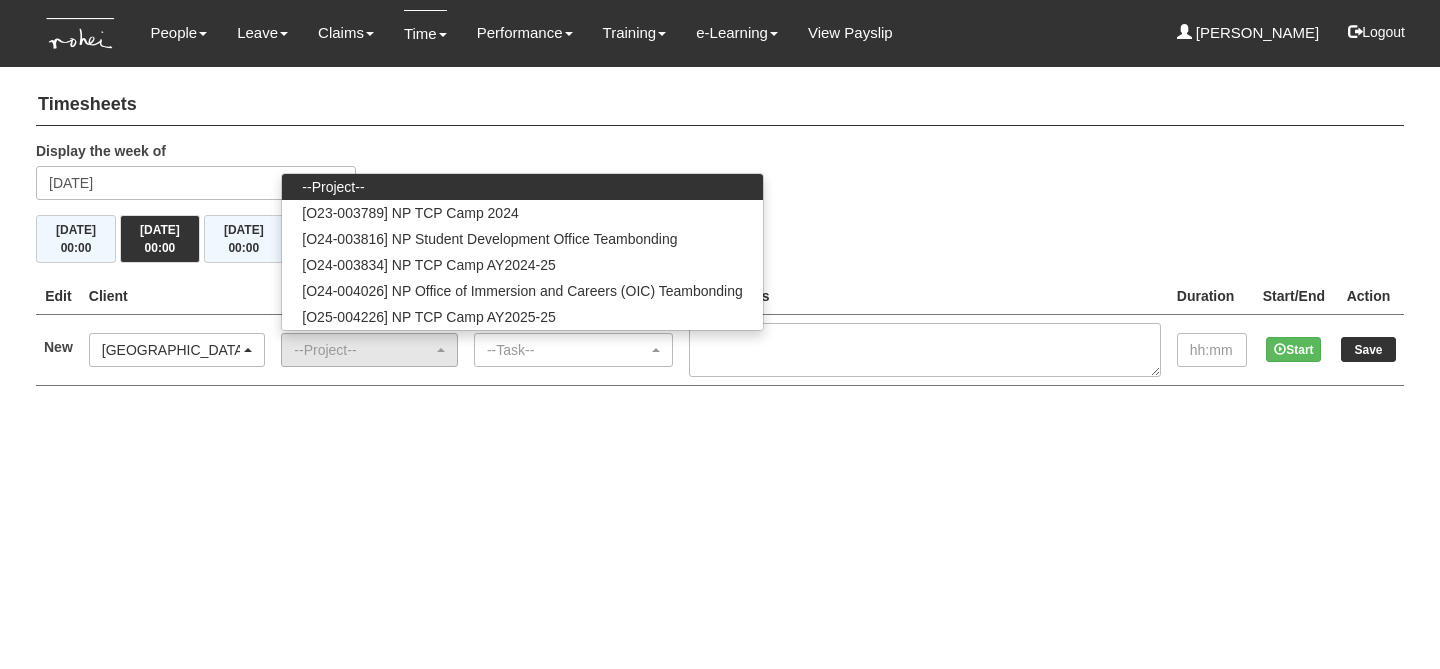 select on "114" 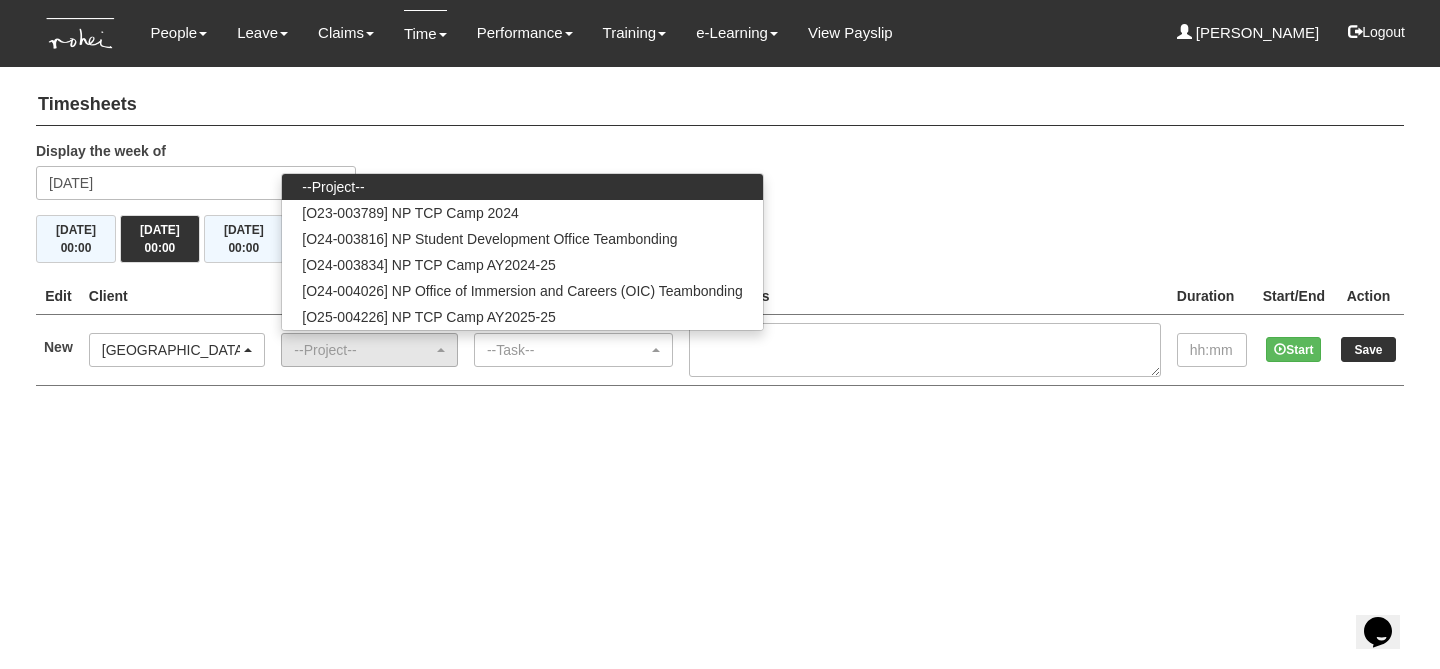 scroll, scrollTop: 0, scrollLeft: 0, axis: both 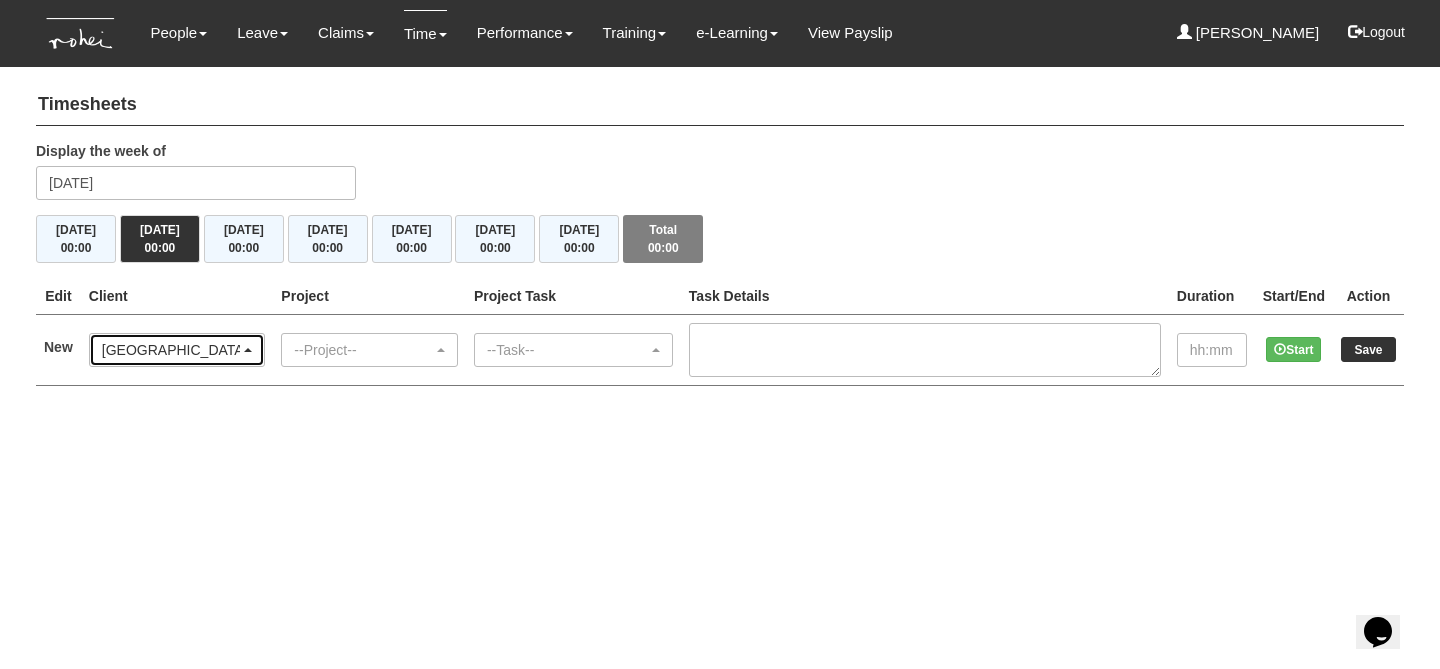 click on "[GEOGRAPHIC_DATA][PERSON_NAME] (NP)" at bounding box center [177, 350] 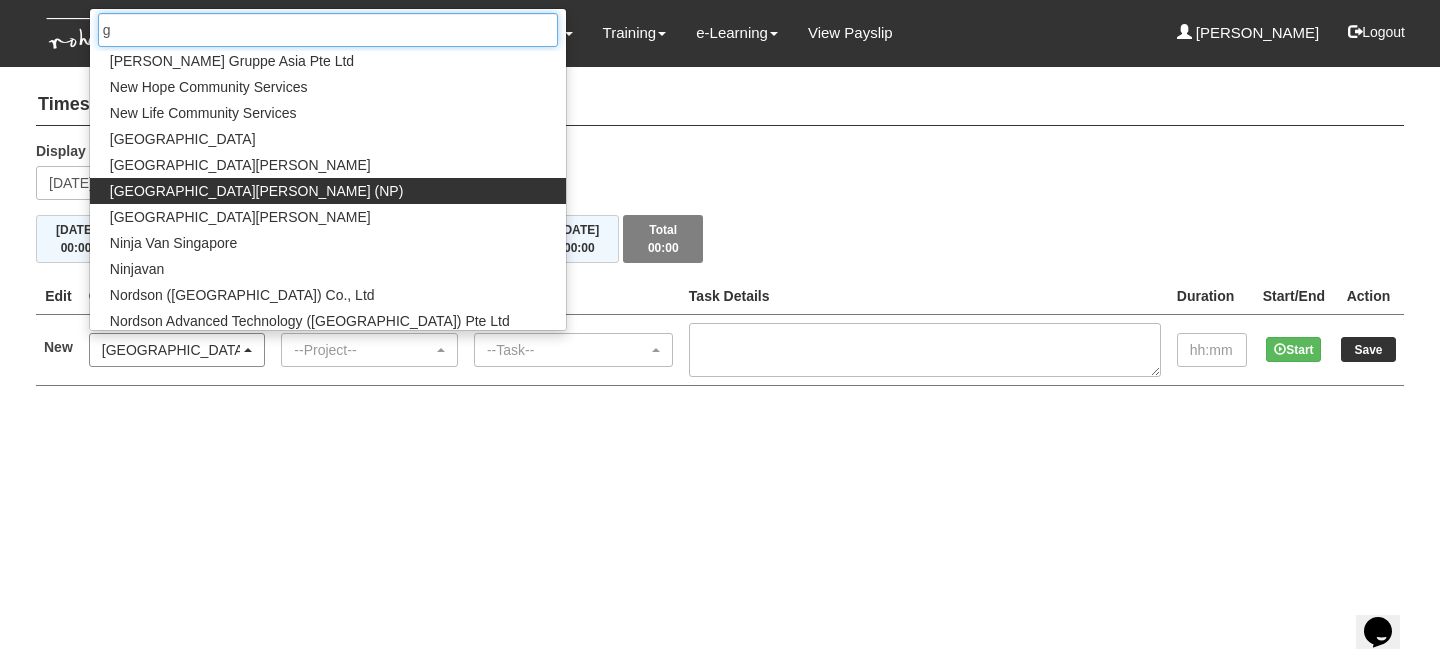 scroll, scrollTop: 0, scrollLeft: 0, axis: both 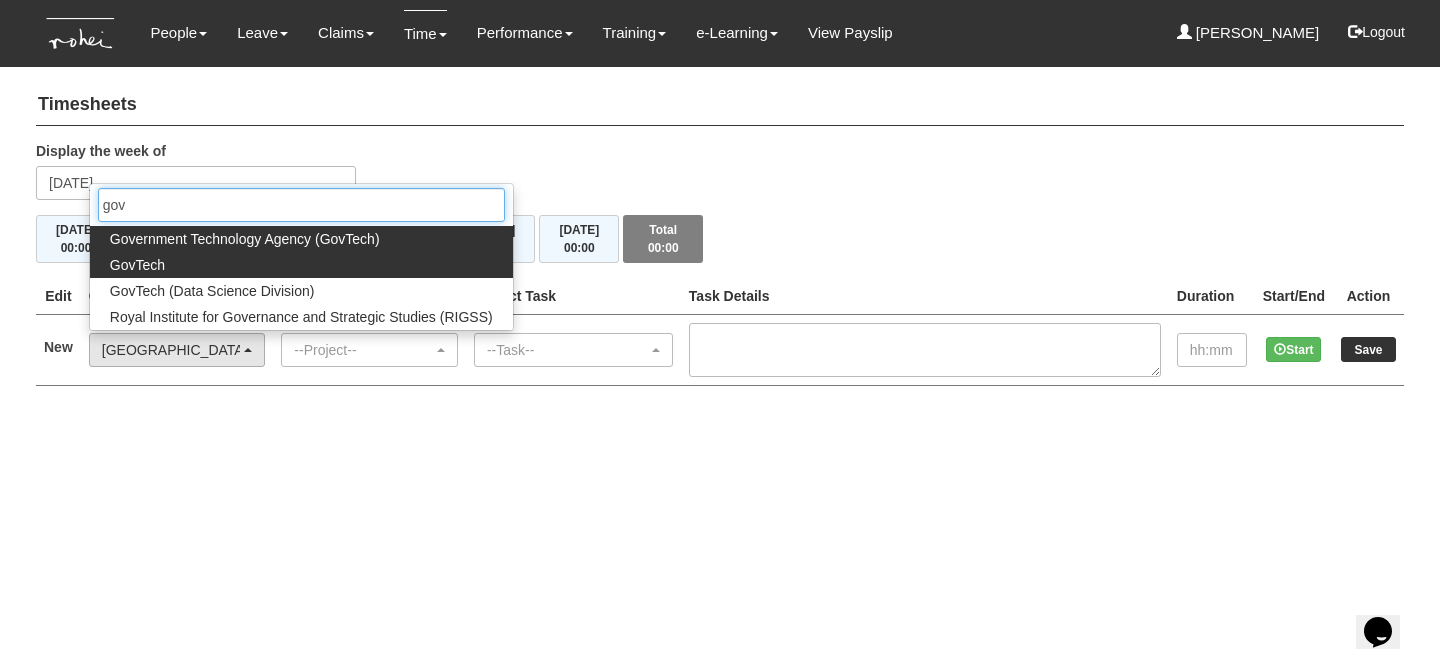 type on "gov" 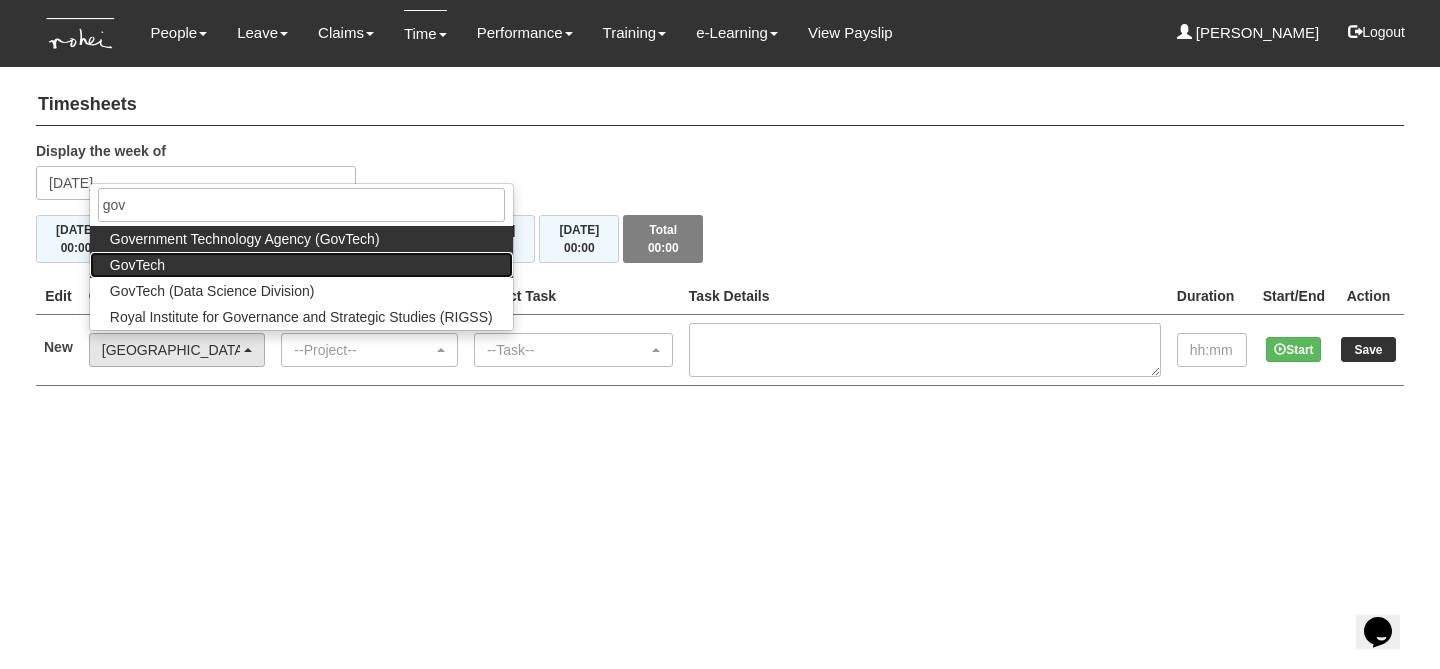 click on "GovTech" at bounding box center [301, 265] 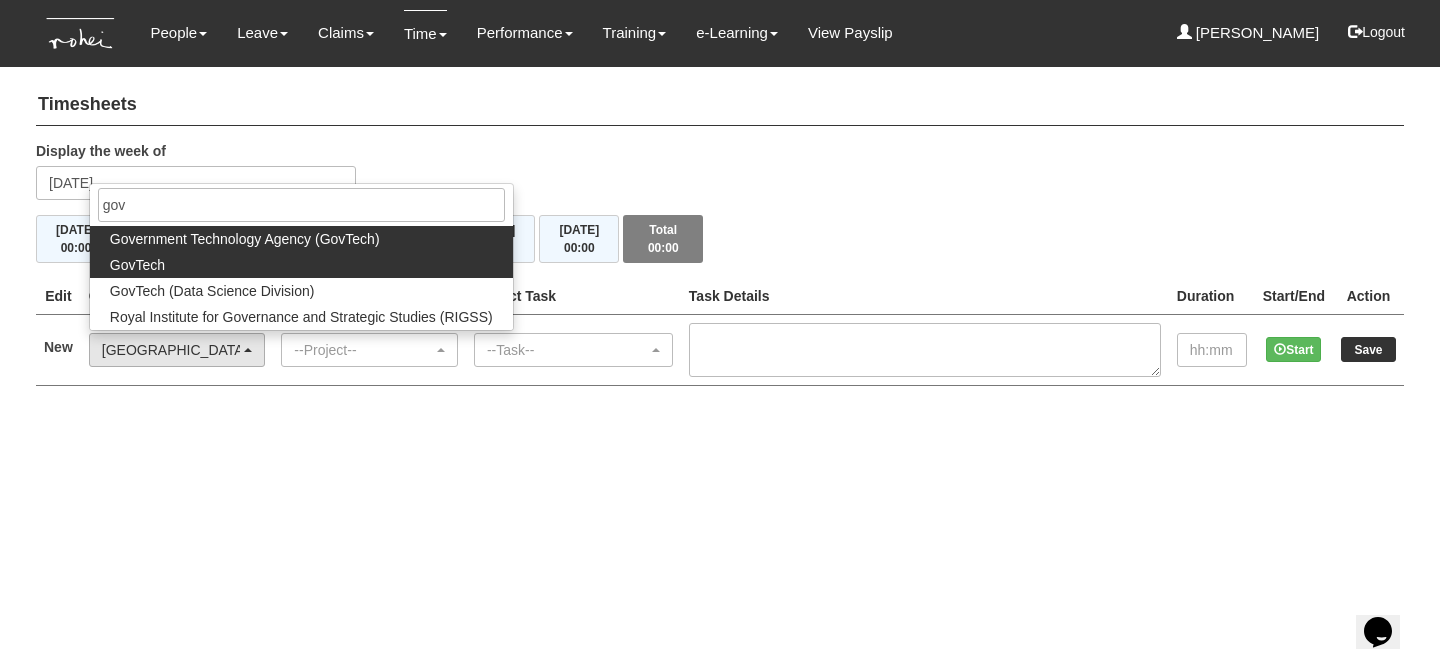 select on "427" 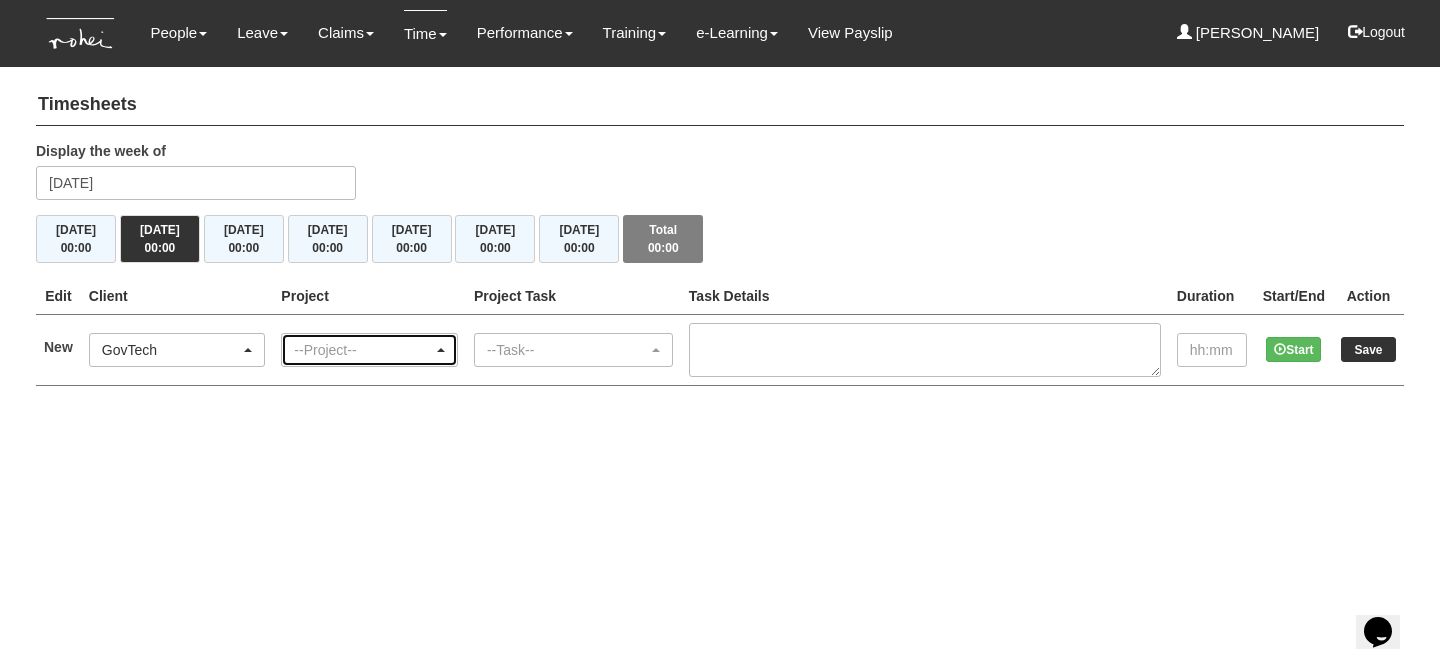 click on "--Project--" at bounding box center [363, 350] 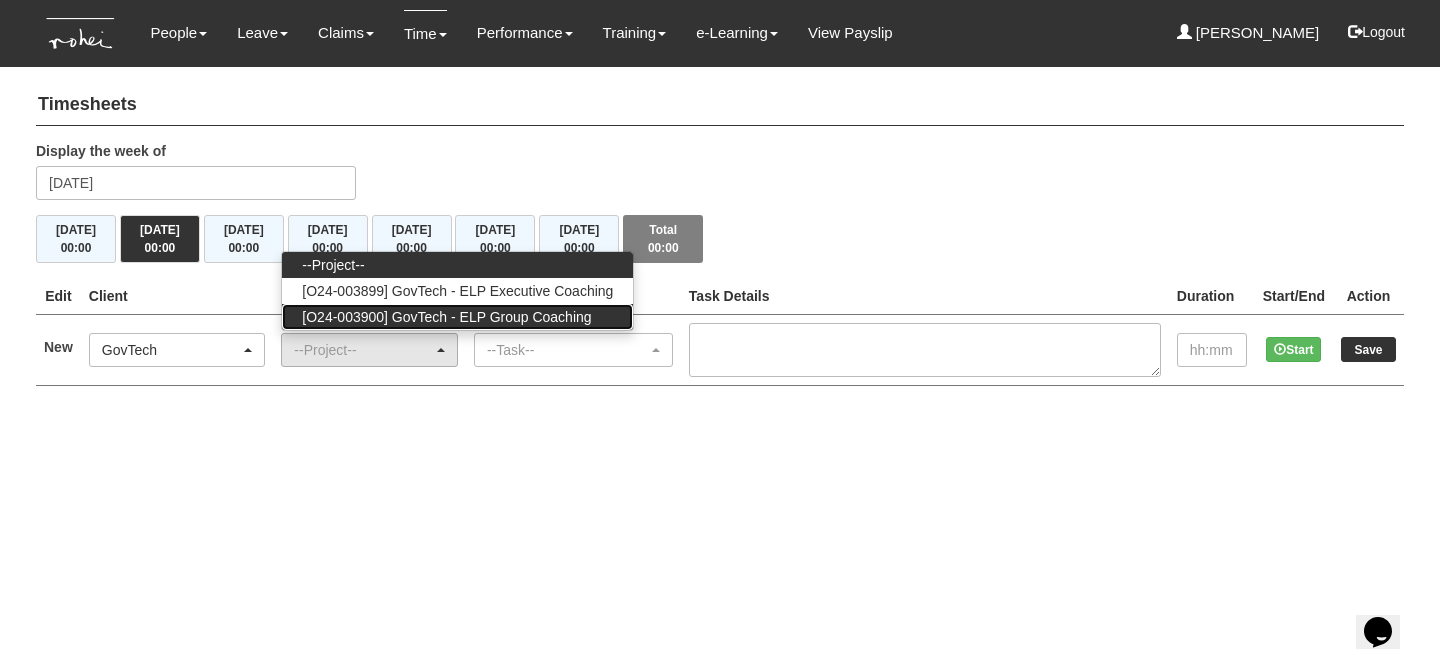 click on "[O24-003900] GovTech - ELP Group Coaching" at bounding box center (446, 317) 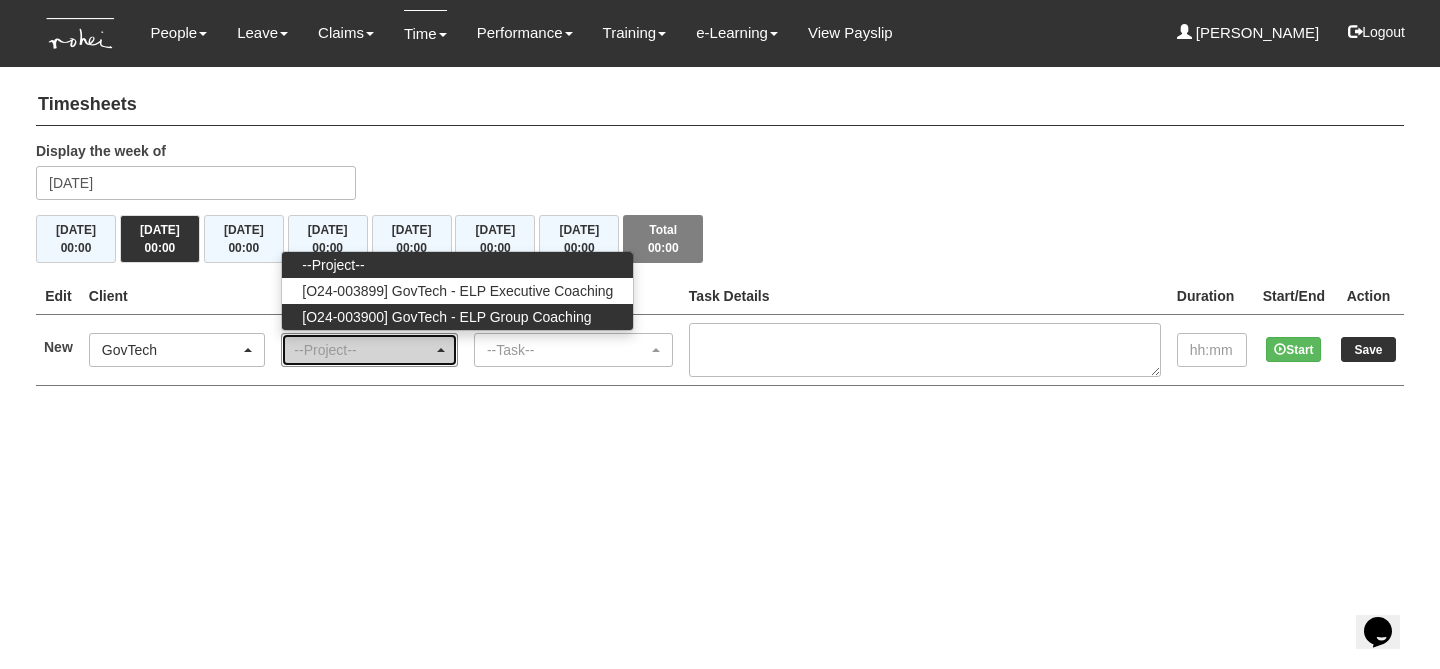 select on "2539" 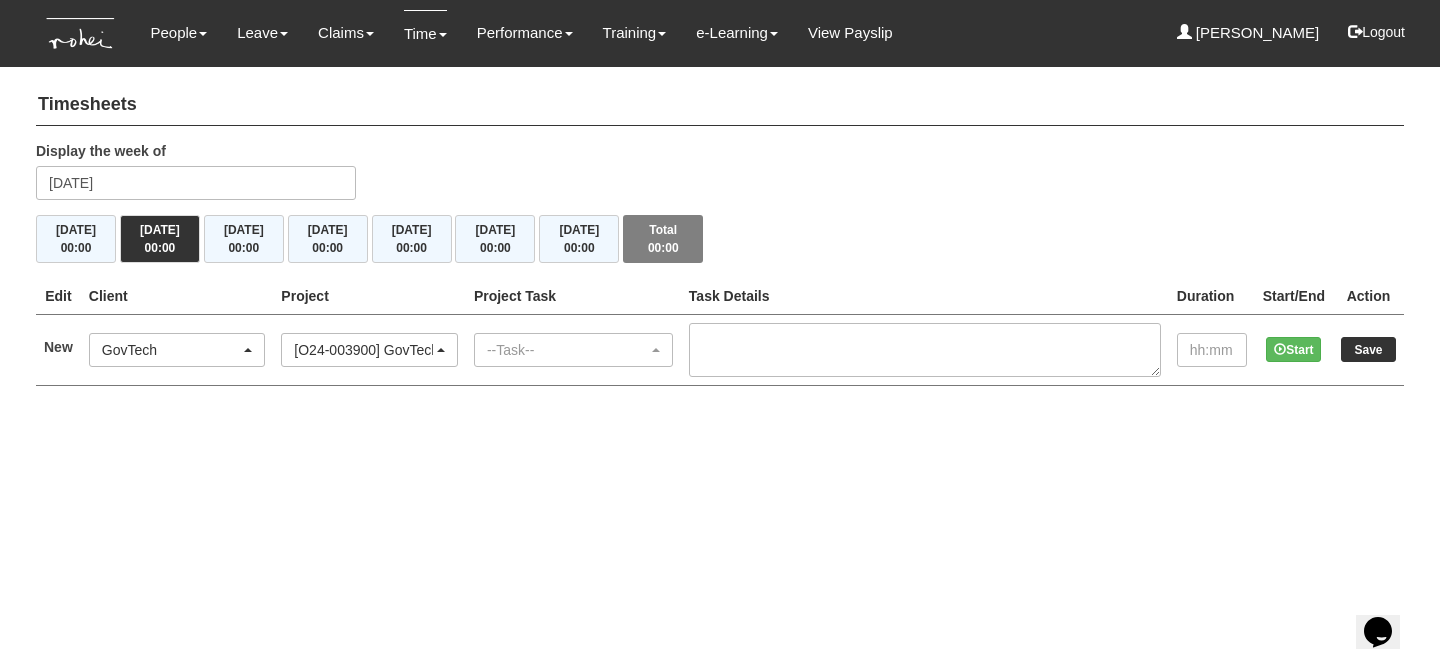 click on "--Task--
AL01 INTERNAL MEETING : INTRA / INTER DEPT (Non-chargeable)
AL02 INTERNAL MEETING : PROJECT / PRODUCT (Chargeable)
AL03 EXTERNAL MEETING : NON-CLIENT (Non-chargeable)
AL04 EXTERNAL MEETING : CLIENT (Chargeable)
AL05 CLIENT LIAISON (Non-chargeable)
AL06 RESOURCE ALLOCATION (Non-chargeable)
AL07 REPORT & PRESENTATION GENERATION (Non-chargeable)
AL08 PROCESS / SYSTEM IMPROVEMENT (Non-chargeable)
AL09 DATABASE / SYSTEM MANAGEMENT (Non-chargeable)
AL10 BUDGET & COST MANAGEMENT (Non-chargeable)
AL11 PLANNING & MANAGEMENT (Non-chargeable)
AL12 ADMINISTRATION (Non-chargeable)
AL13 ATTENDING TRAINING/ PERSONAL DEVELOPMENT(INCL LEARNING, READING & THINKING)  (ATTENDING)  (Non-chargeable)
AL14 BUILDING INTERNAL CAPABILITY (Non-chargeable)
AL15 PARTNER MANAGEMENT (Non-chargeable)
AL16 BUSINESS CONTINUITY PLANNING (BCP) (Non-chargeable)
BD01 CLIENT/SECTORAL RESEARCH (Non-chargeable)
BD02 MEETING PREP (Non-chargeable)" at bounding box center [573, 349] 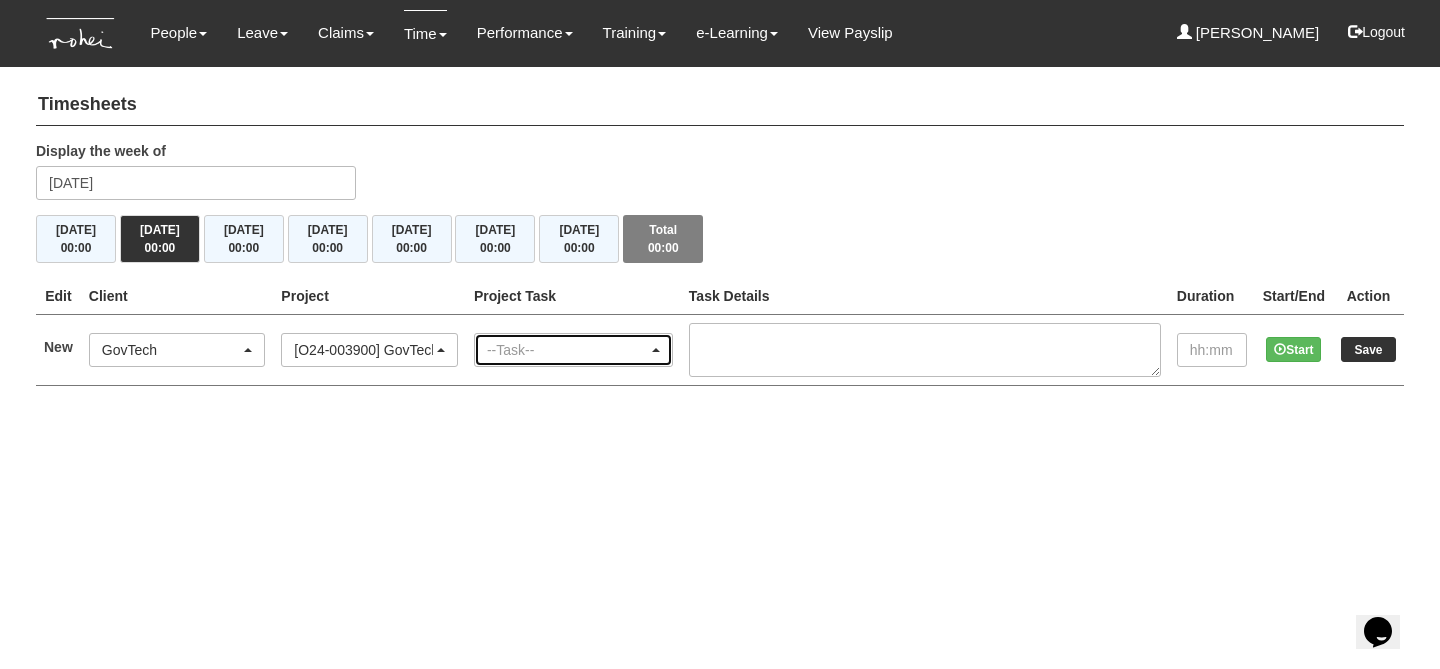 click on "--Task--" at bounding box center [567, 350] 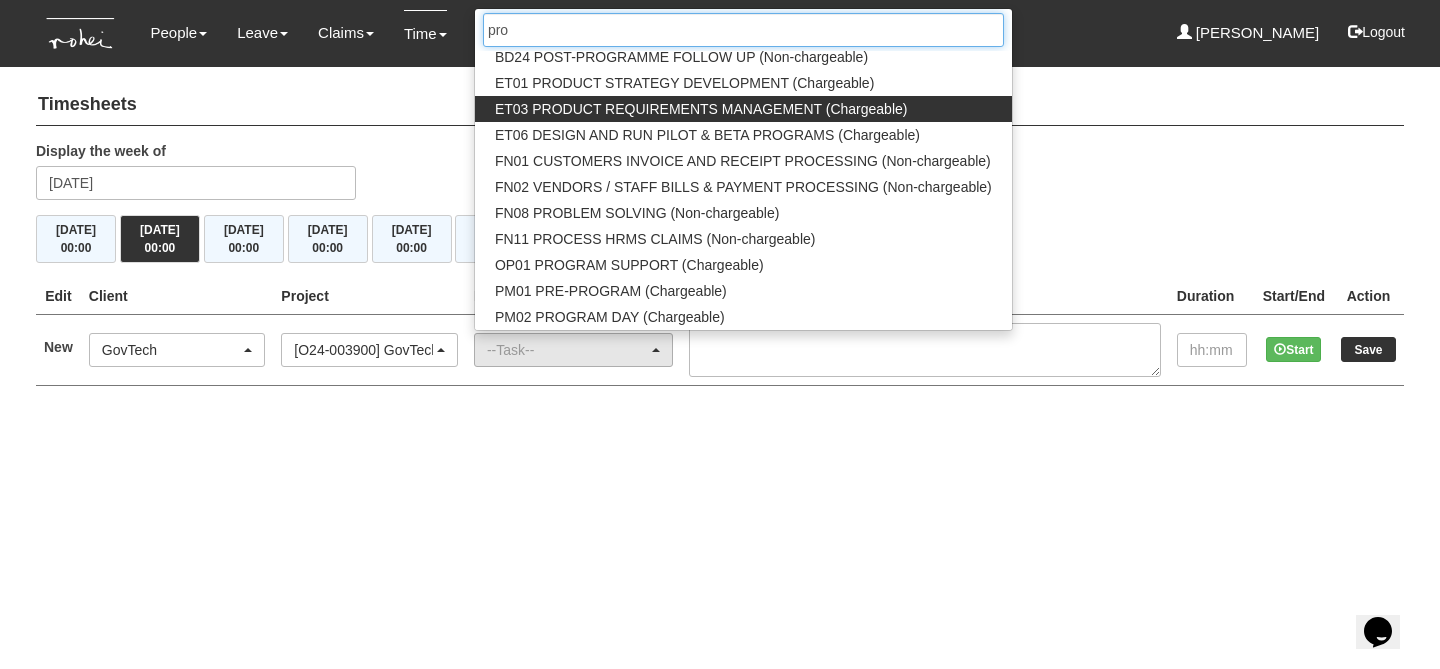 scroll, scrollTop: 206, scrollLeft: 0, axis: vertical 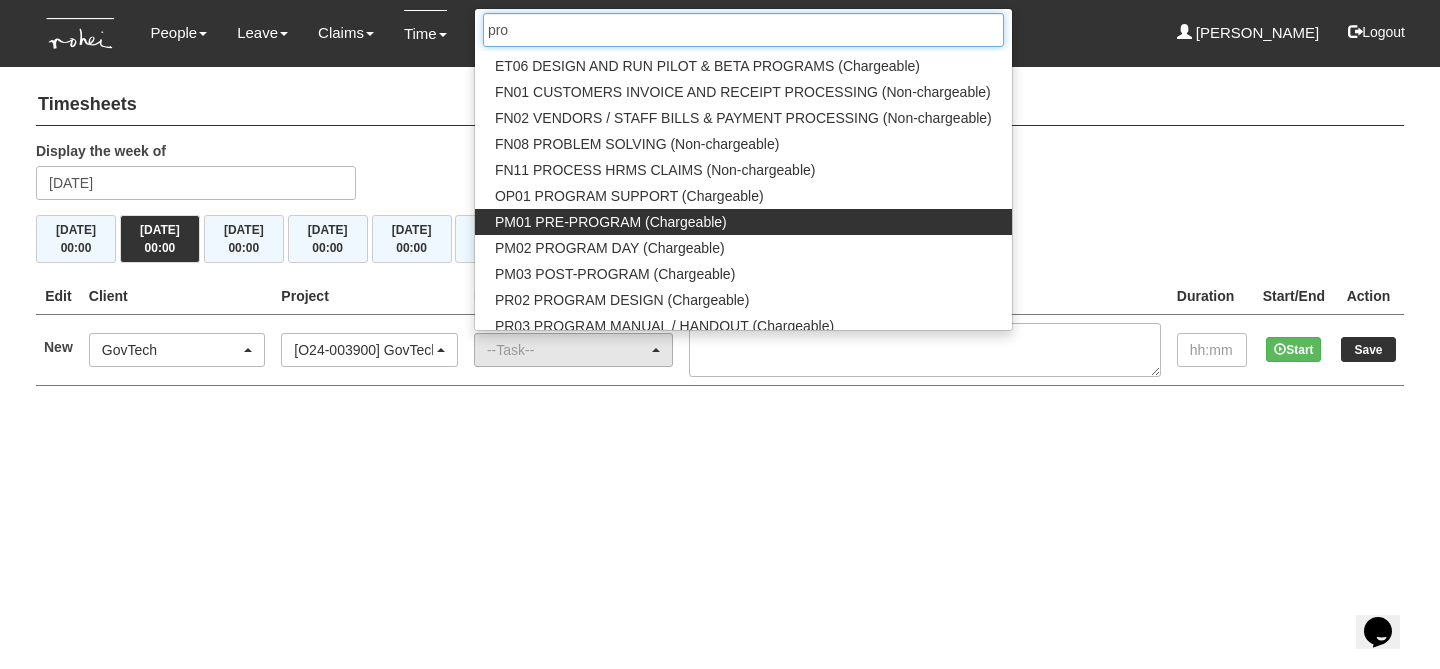type on "pro" 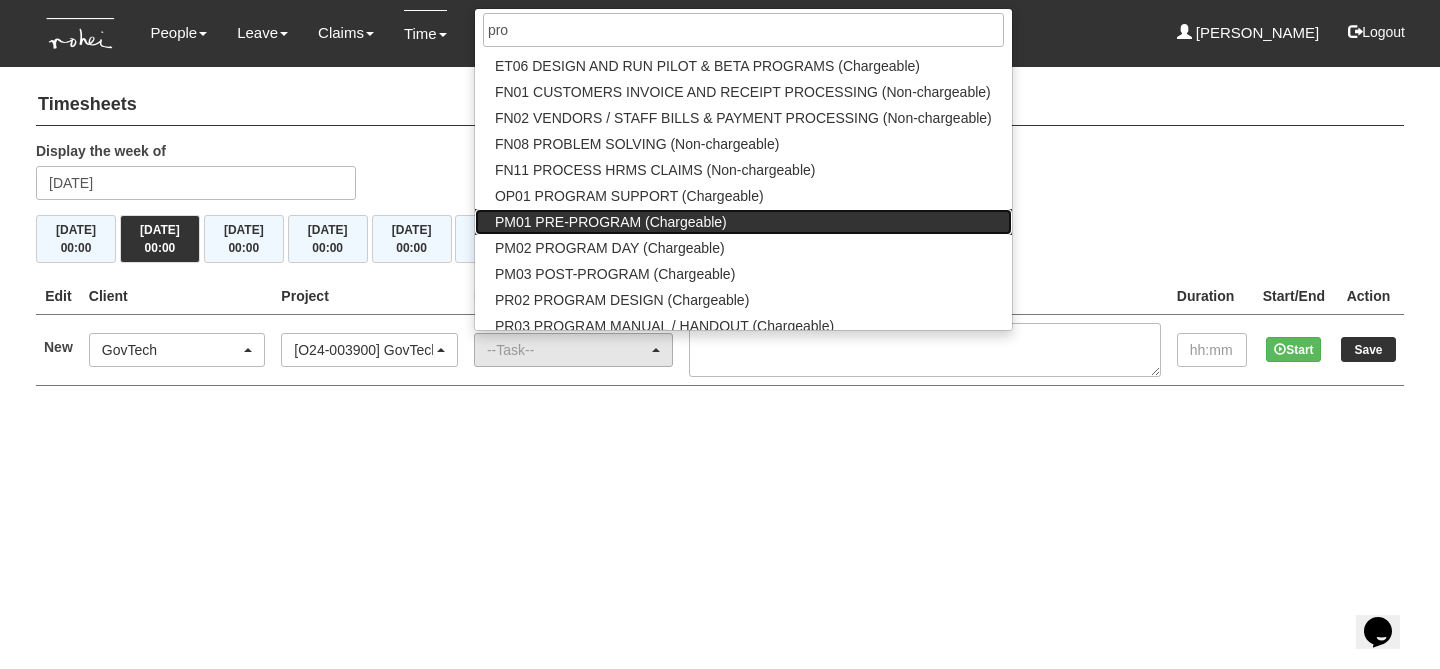 click on "PM01 PRE-PROGRAM (Chargeable)" at bounding box center [611, 222] 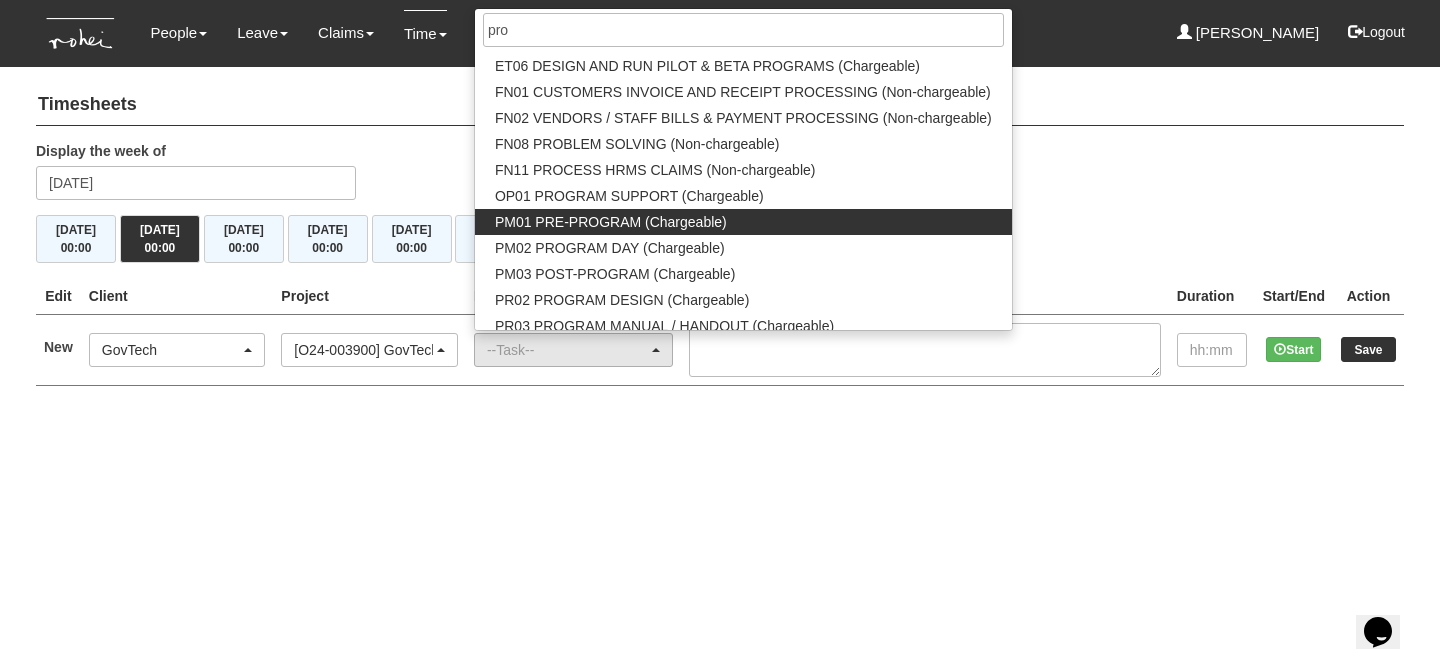 select on "162" 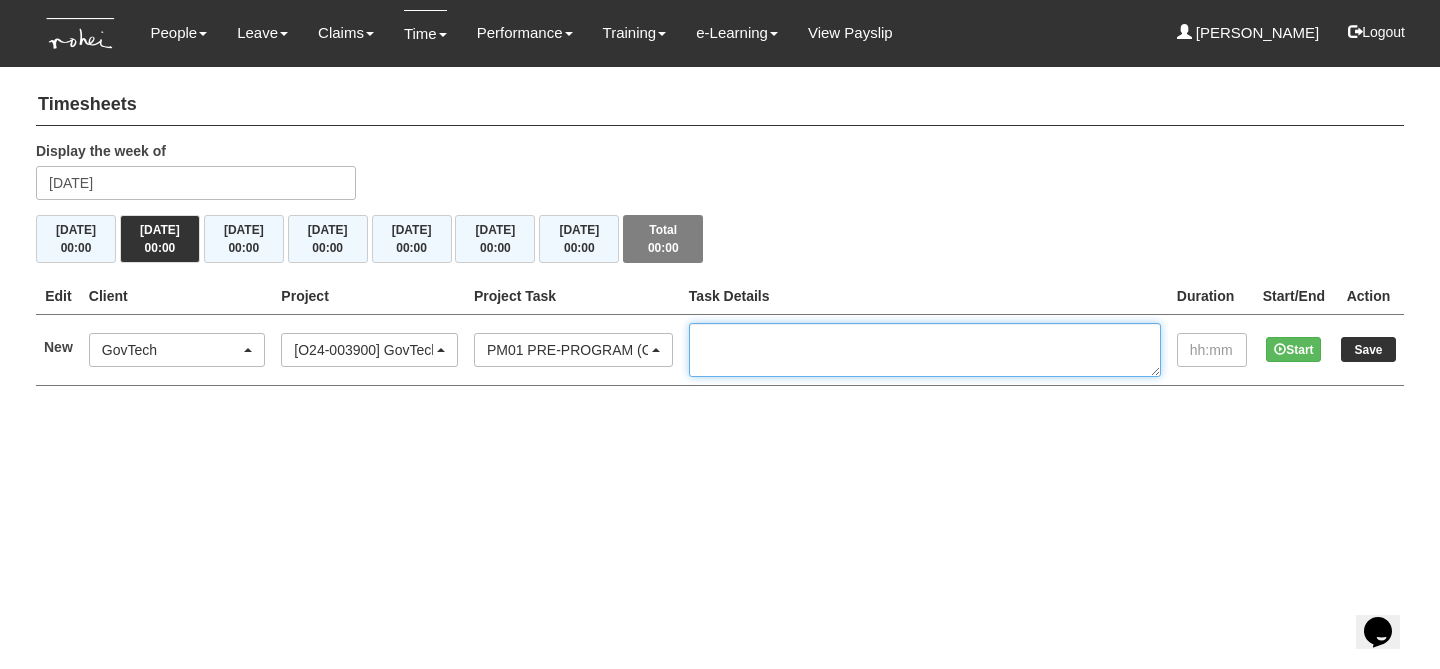 click at bounding box center (925, 350) 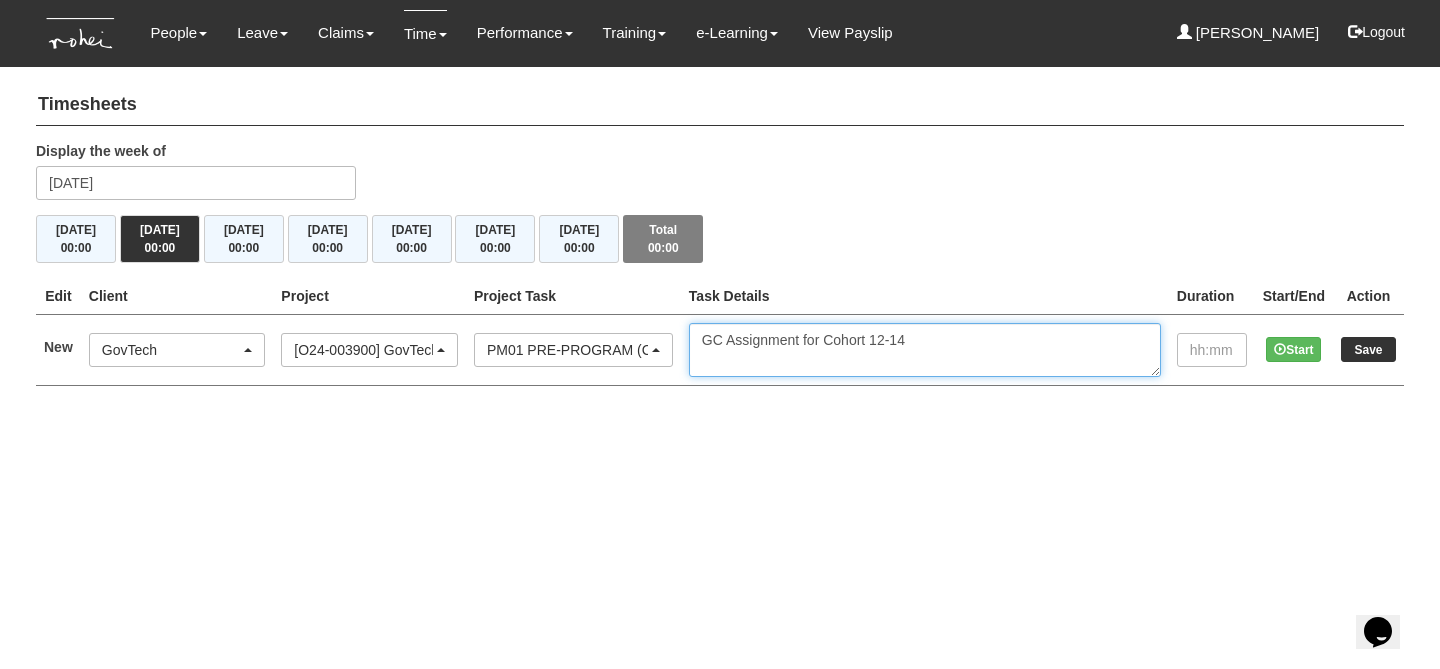 type on "GC Assignment for Cohort 12-14" 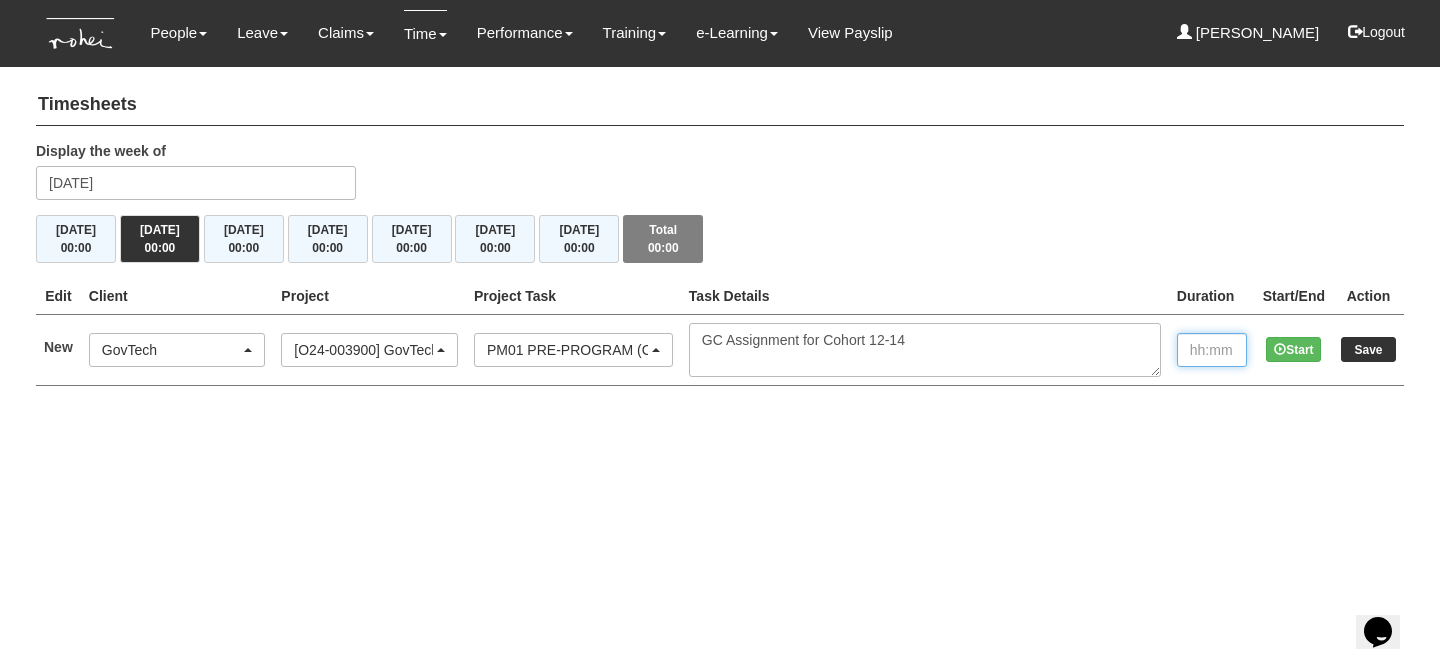 click at bounding box center [1212, 350] 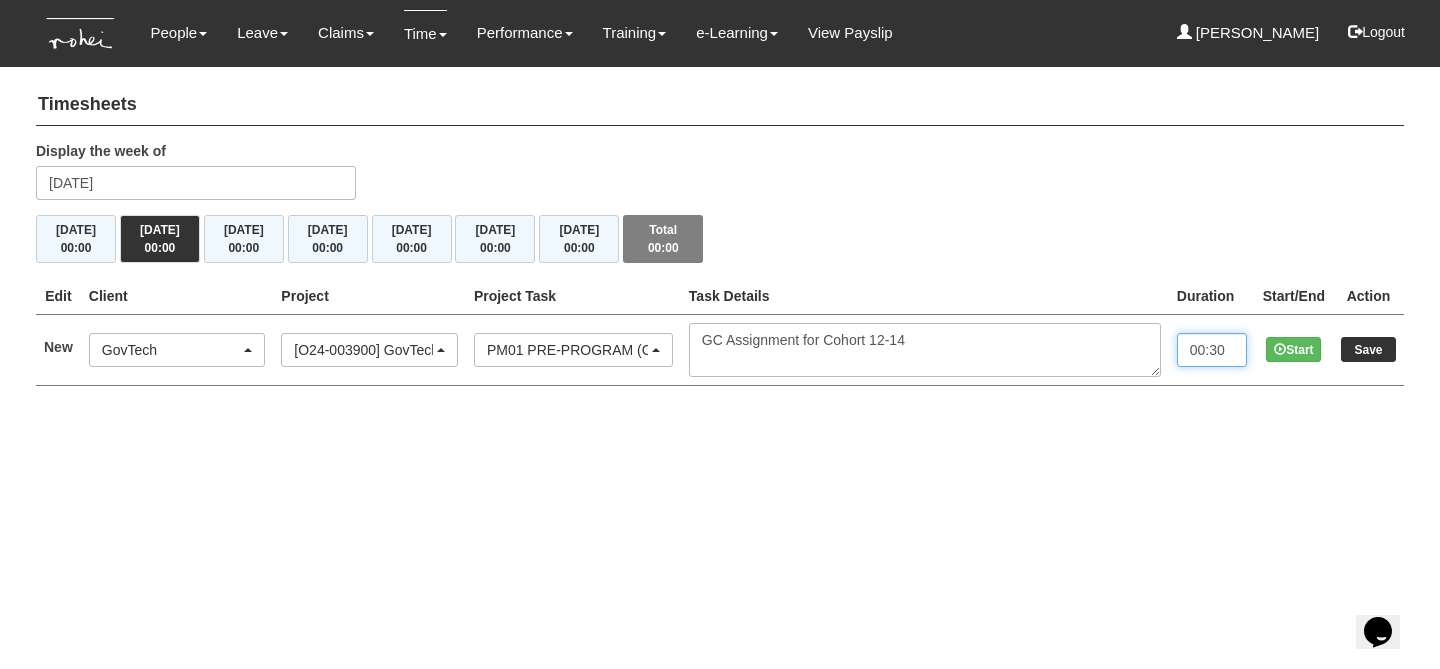 type on "00:30" 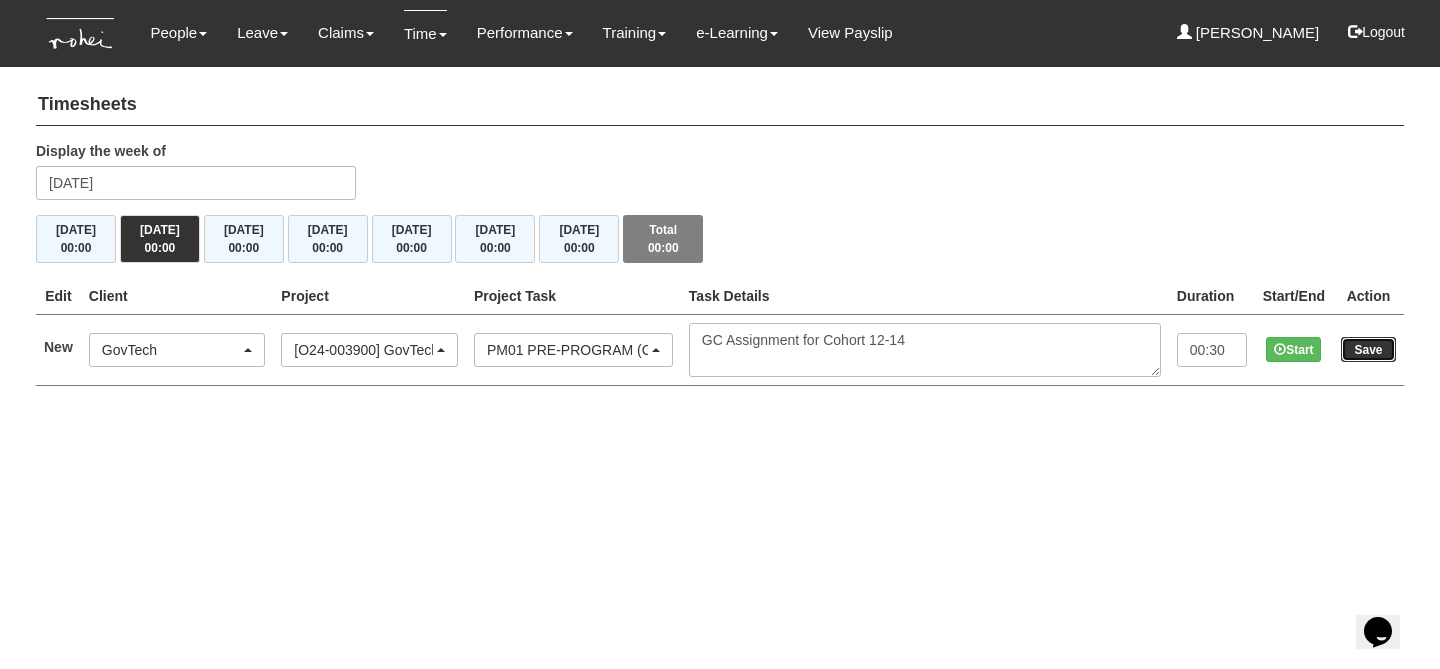 click on "Save" at bounding box center (1368, 349) 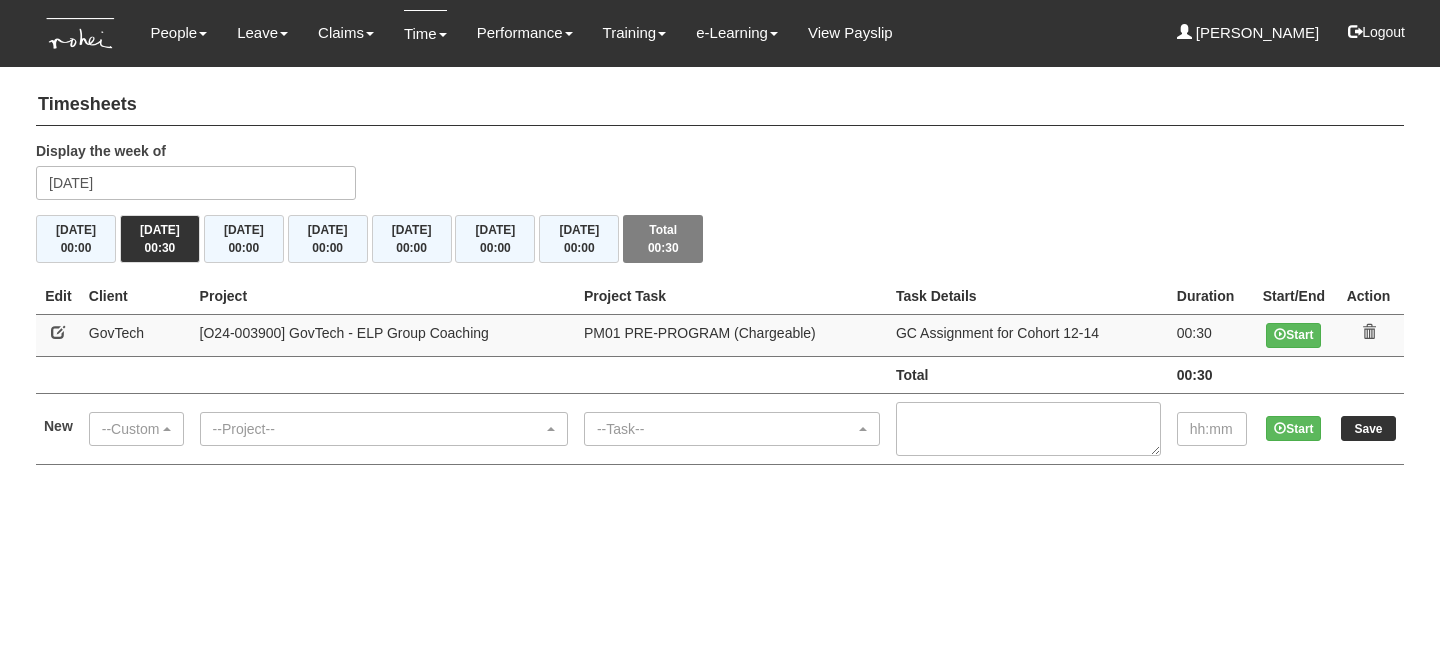 scroll, scrollTop: 0, scrollLeft: 0, axis: both 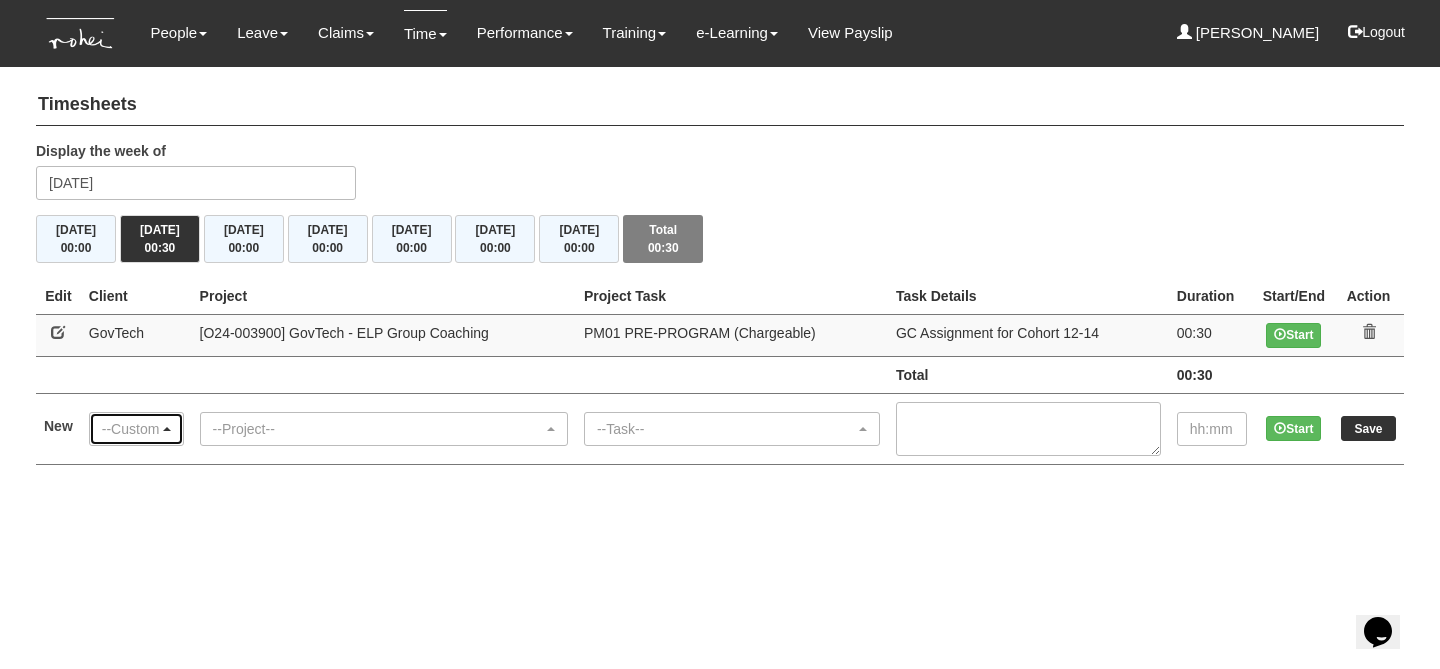 click on "--Customer--" at bounding box center (130, 429) 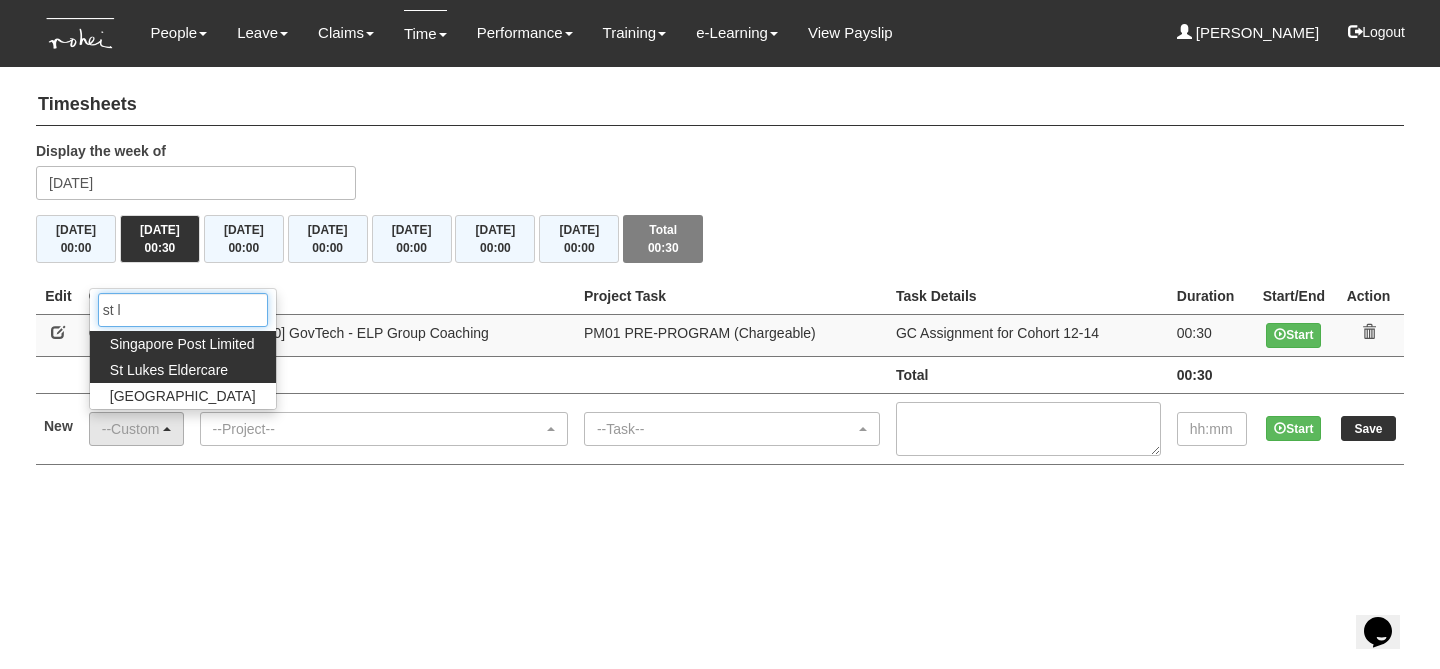 type on "st l" 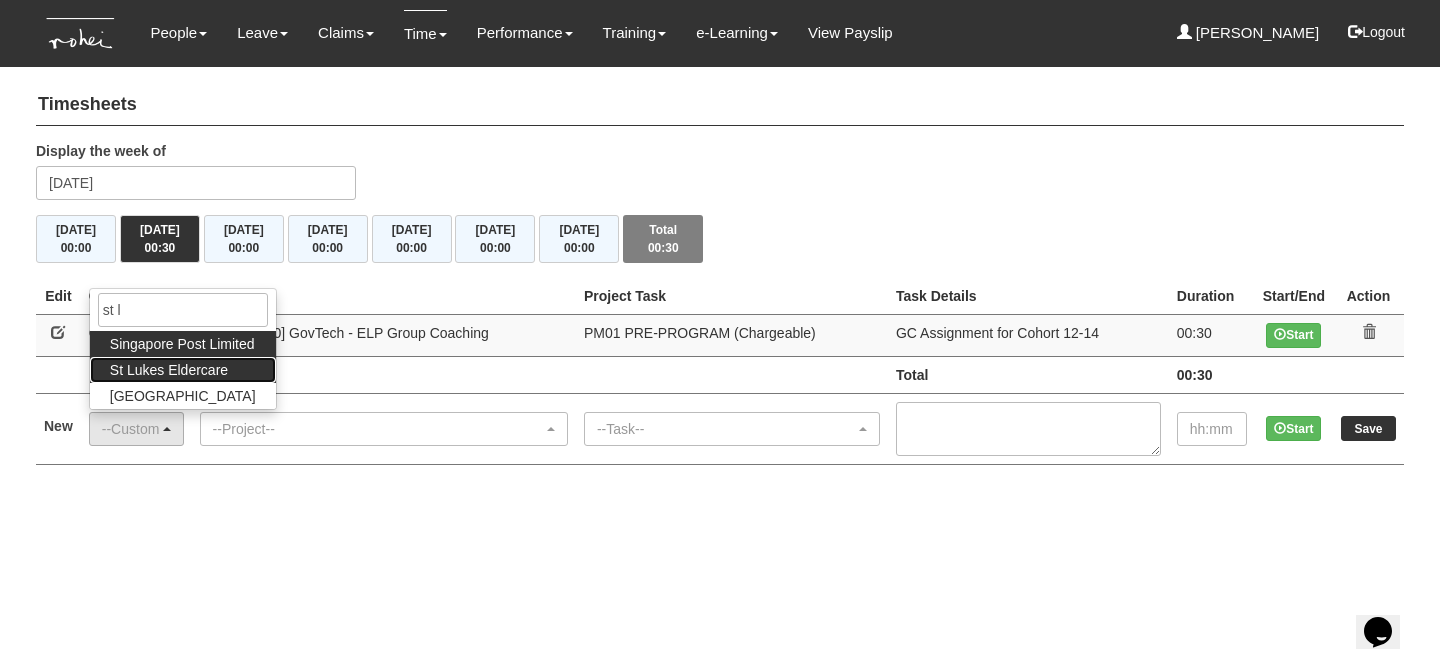 click on "St Lukes Eldercare" at bounding box center (169, 370) 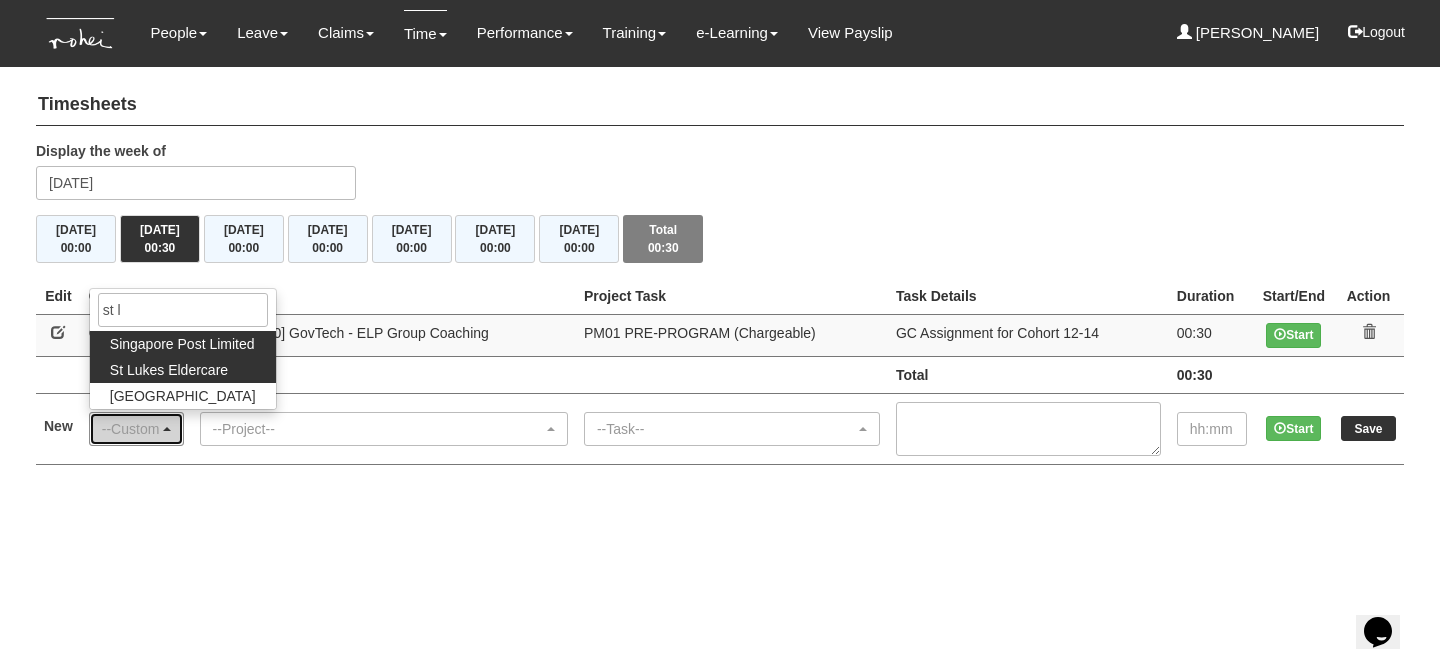 select on "883" 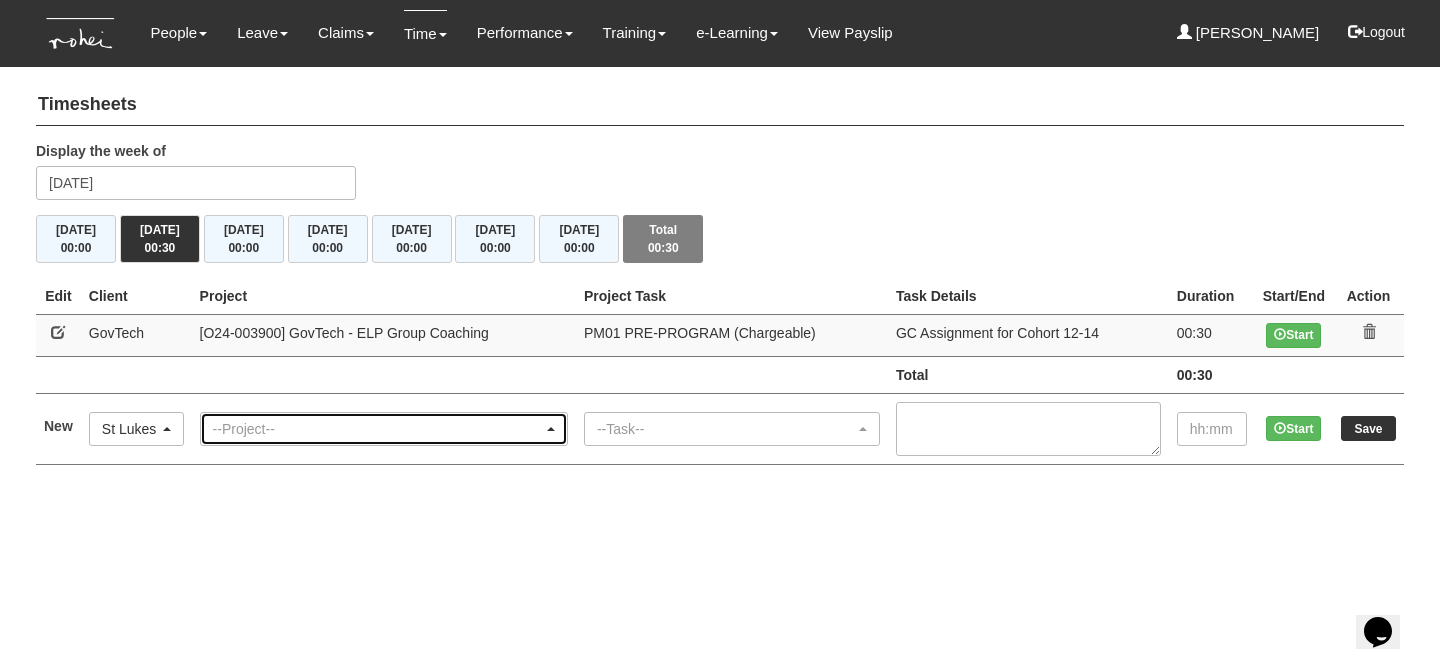 click on "--Project--" at bounding box center [378, 429] 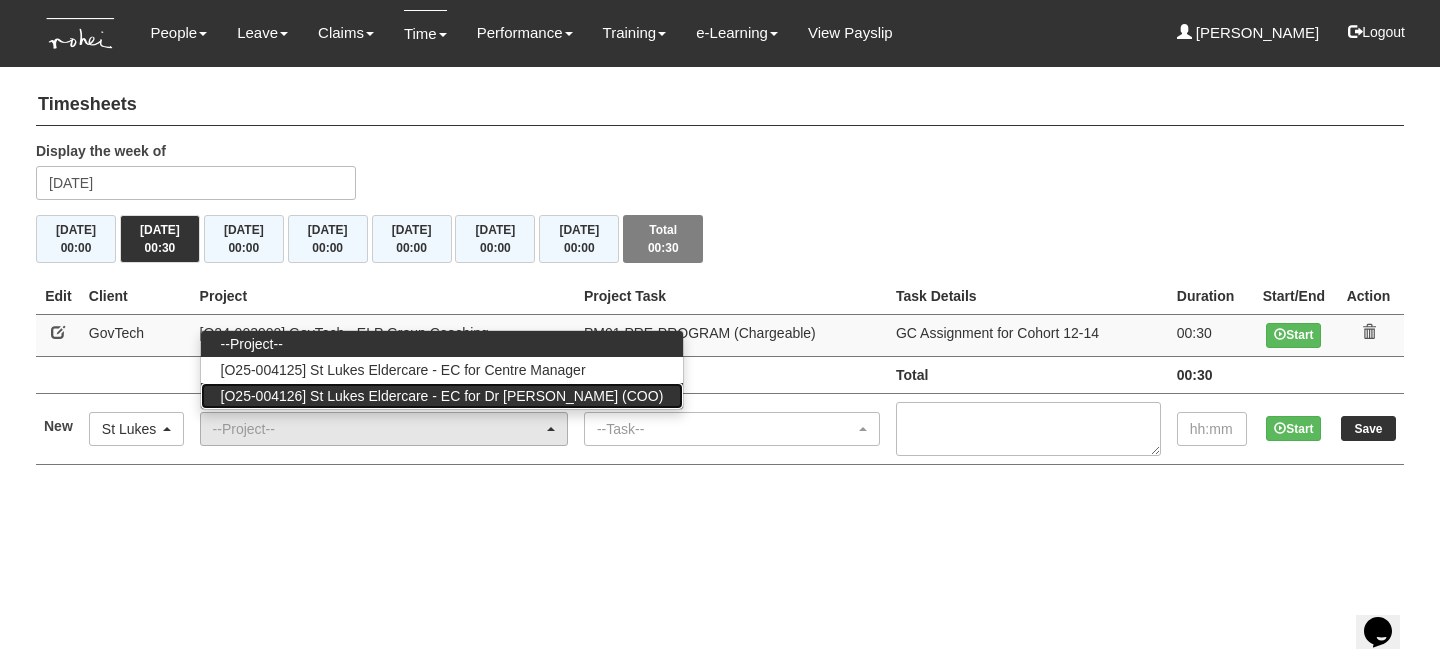 click on "[O25-004126] St Lukes Eldercare - EC for Dr [PERSON_NAME] (COO)" at bounding box center (442, 396) 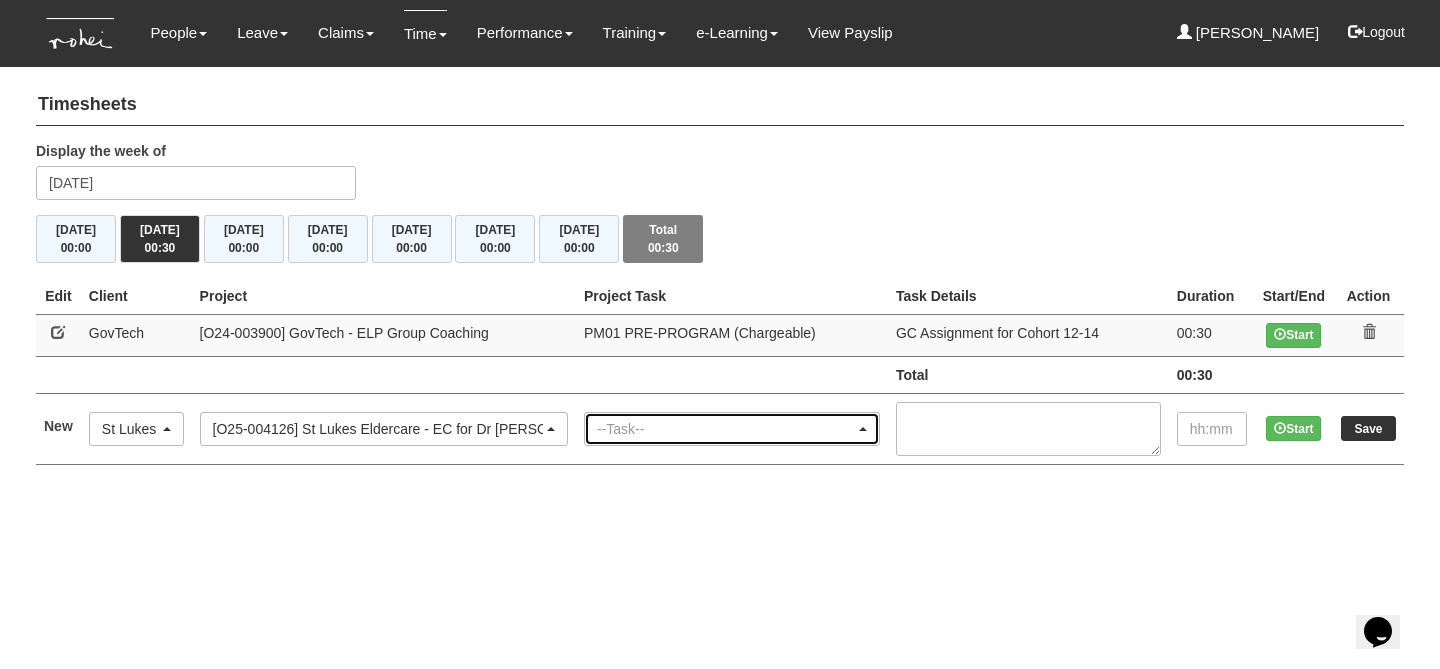 click on "--Task--" at bounding box center [726, 429] 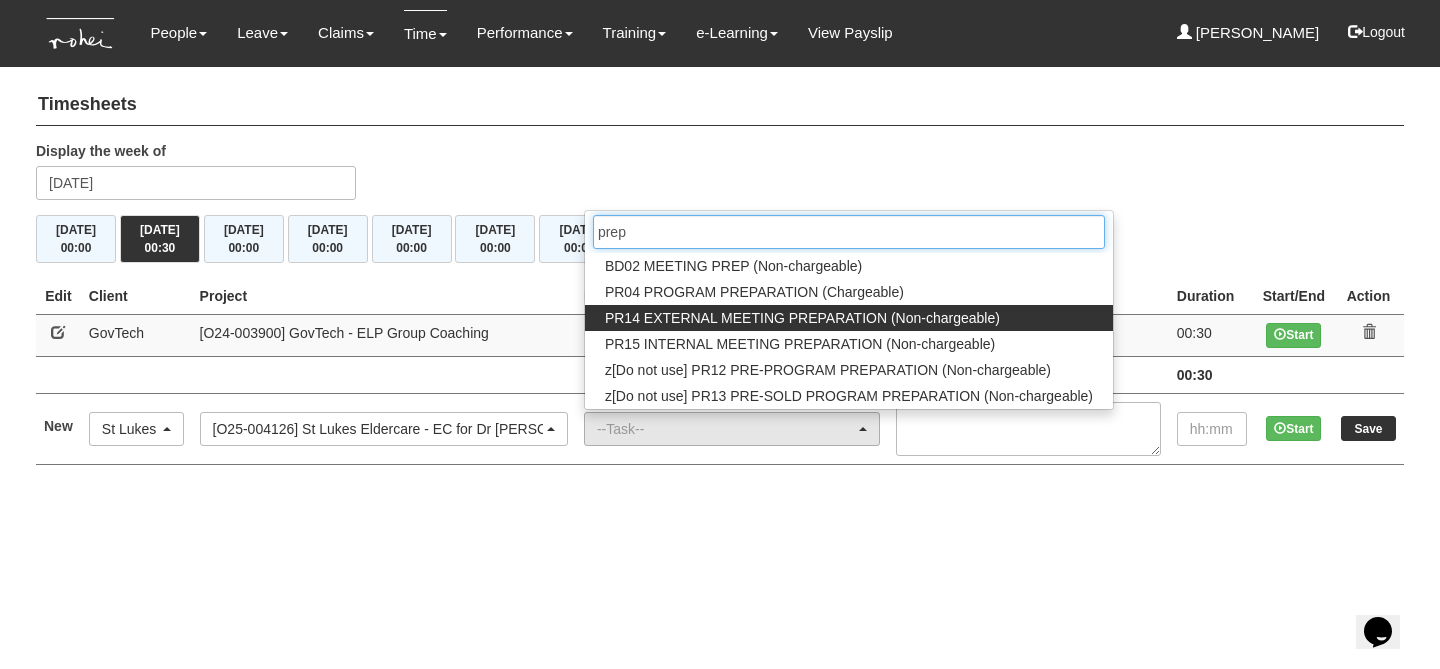 click on "prep" at bounding box center (849, 232) 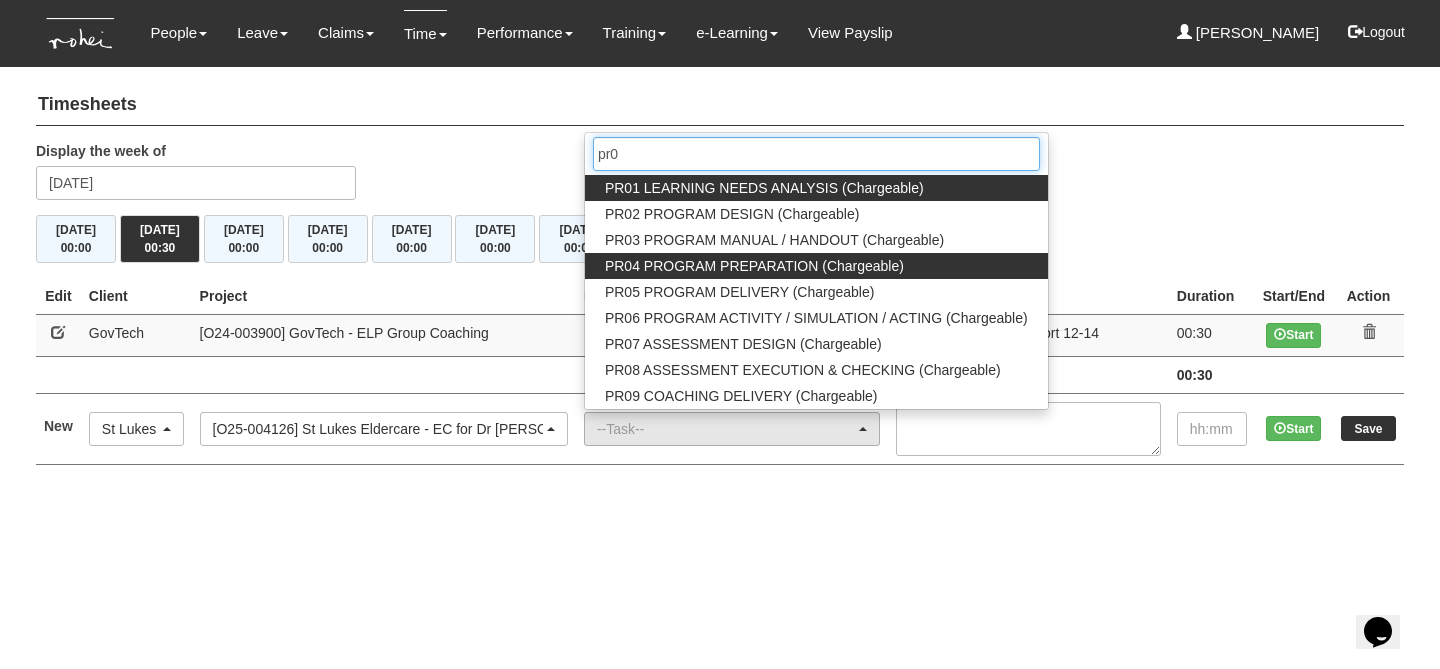 type on "pr0" 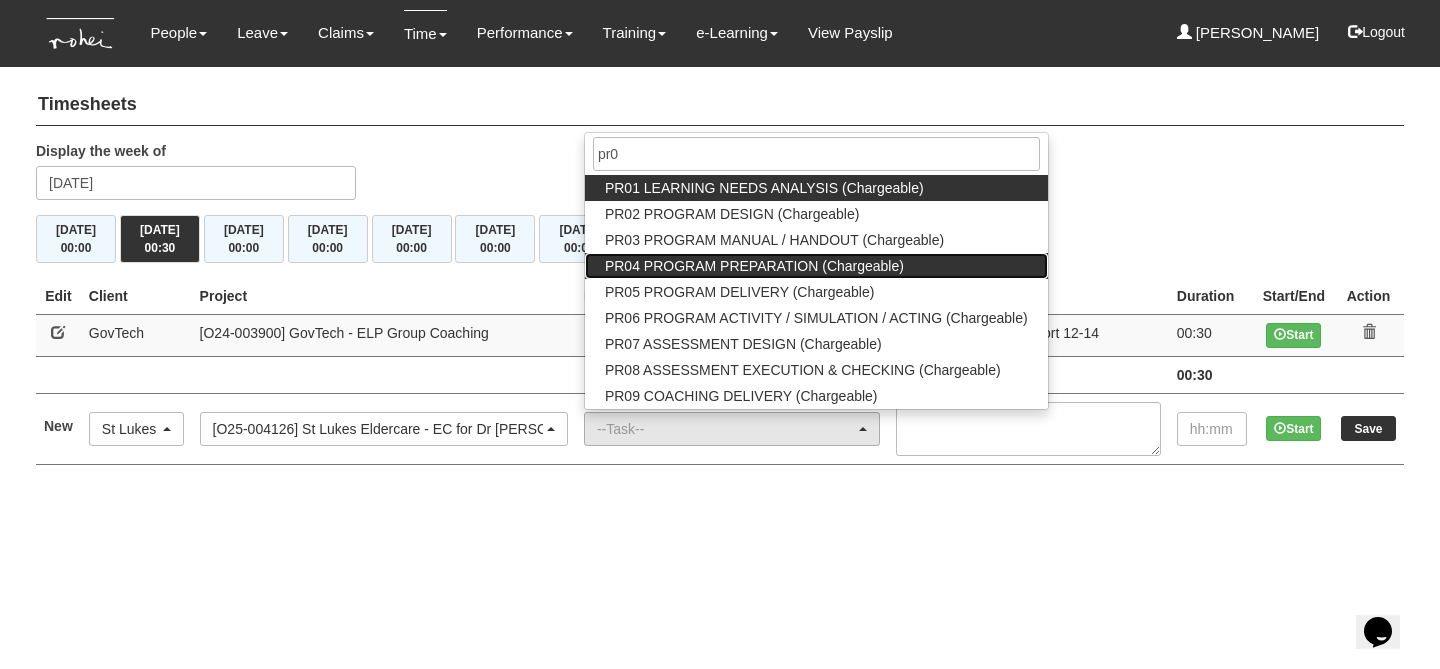 click on "PR04 PROGRAM PREPARATION (Chargeable)" at bounding box center [754, 266] 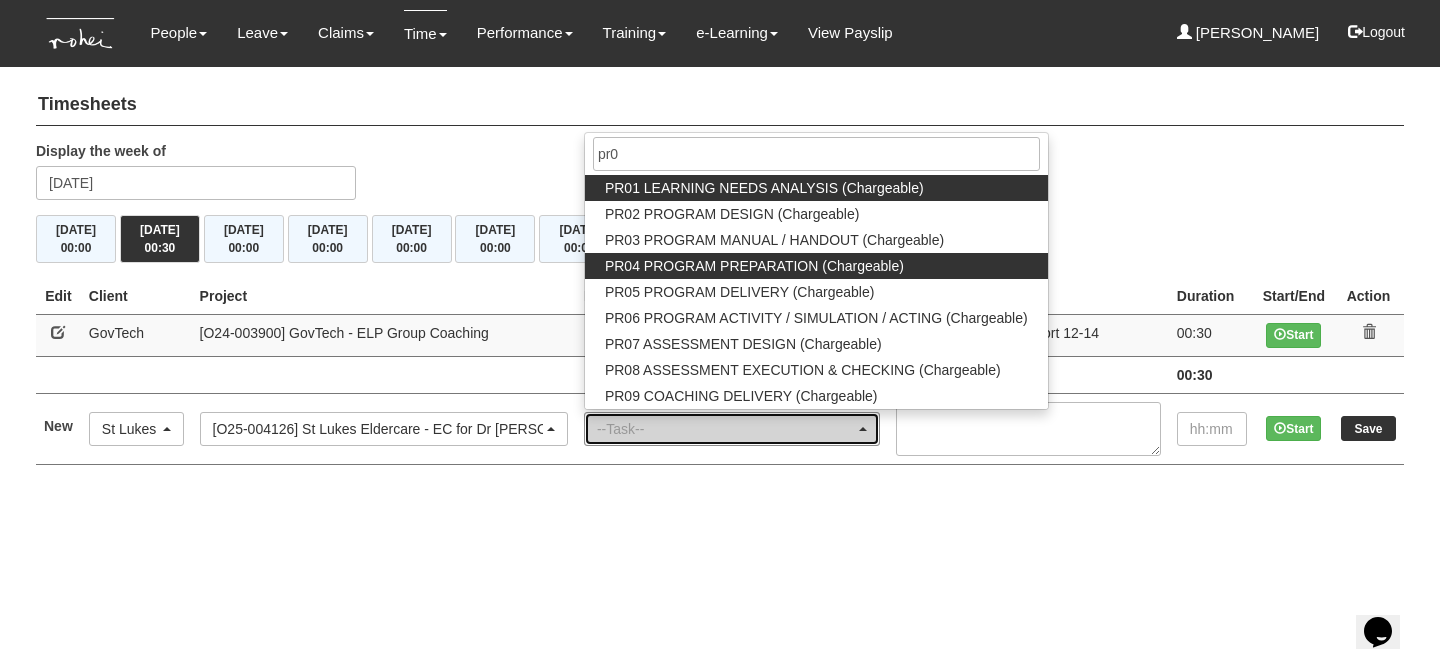 select on "87" 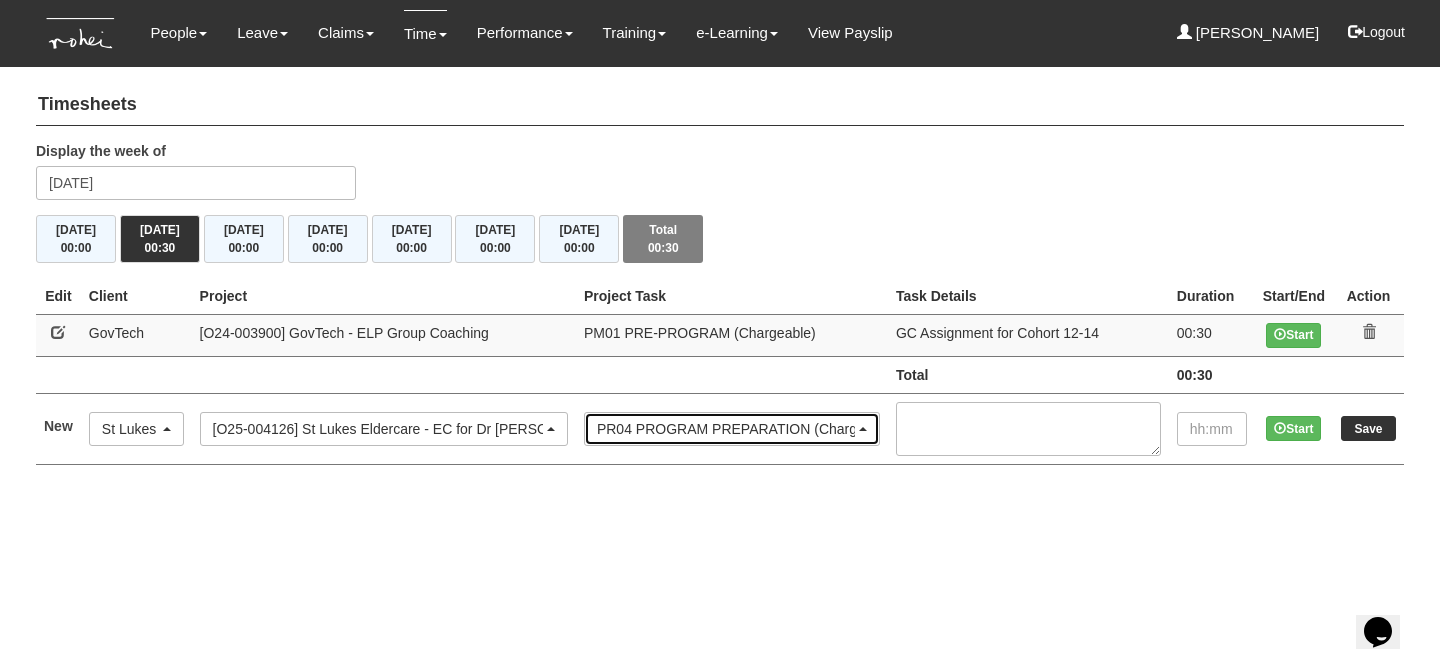 click on "PR04 PROGRAM PREPARATION (Chargeable)" at bounding box center [726, 429] 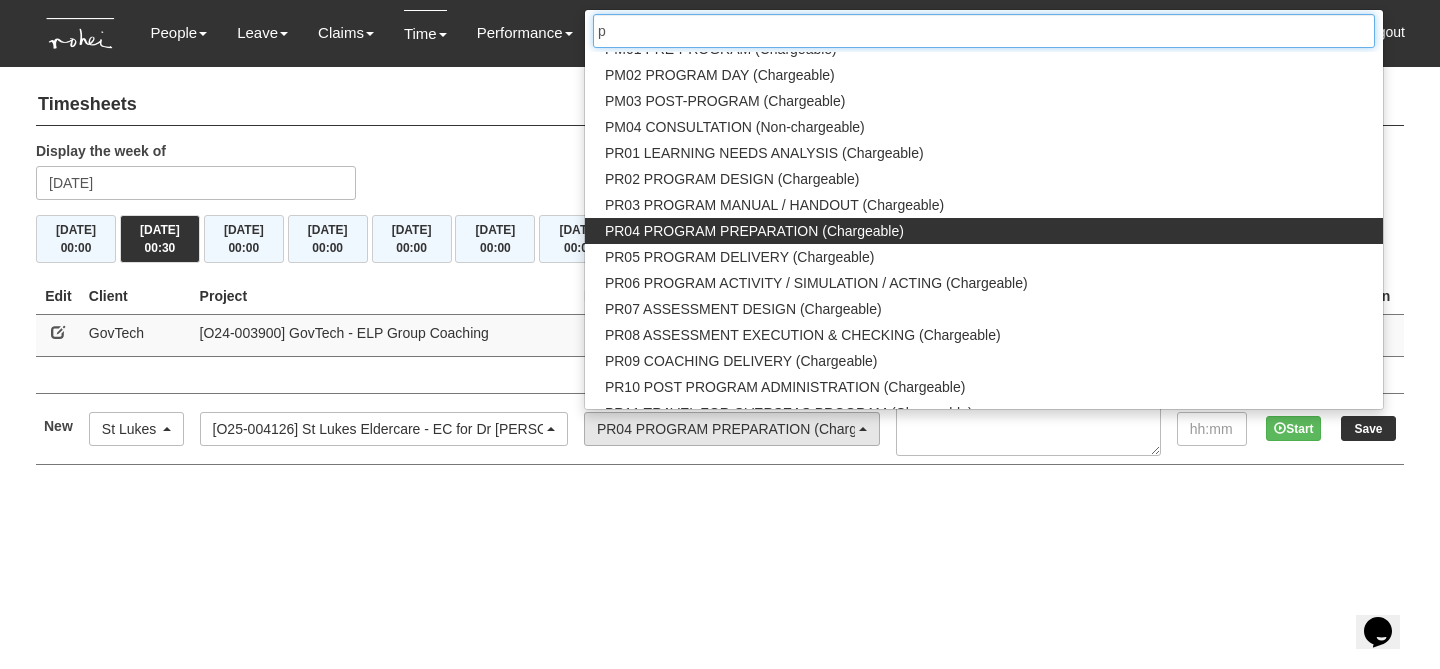 scroll, scrollTop: 0, scrollLeft: 0, axis: both 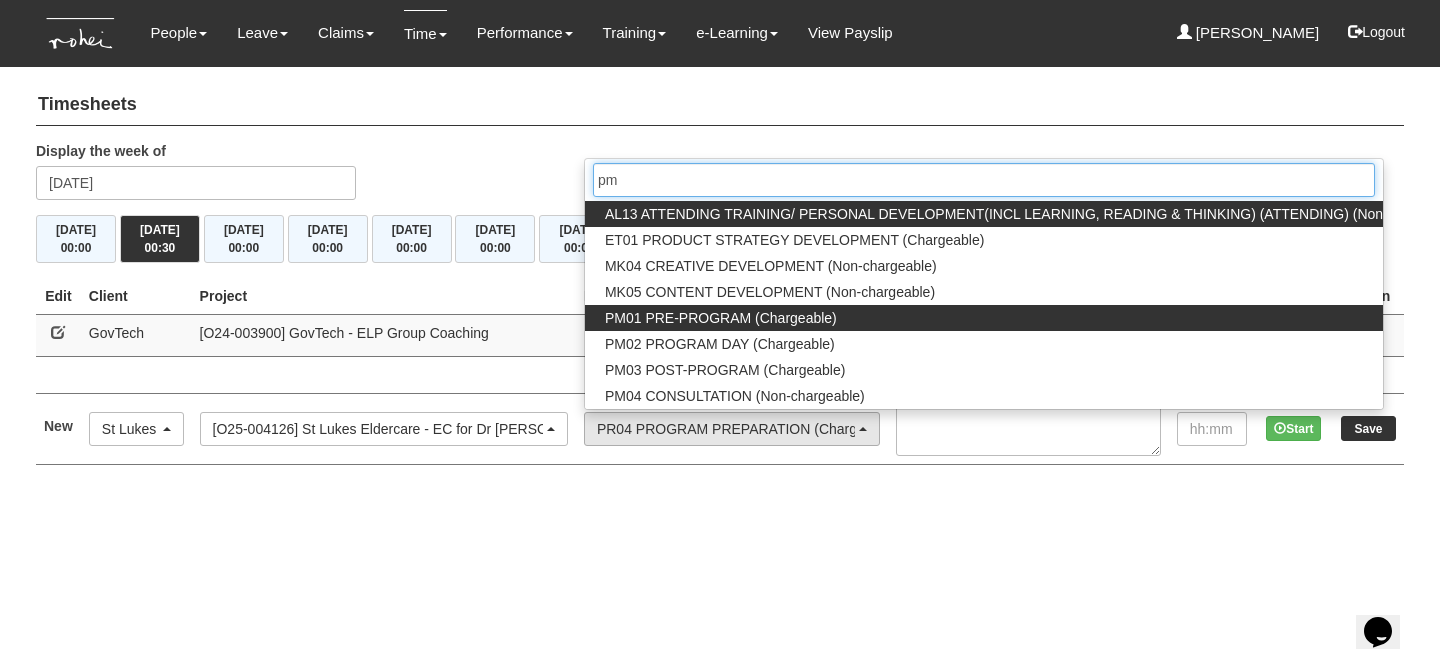 type on "pm" 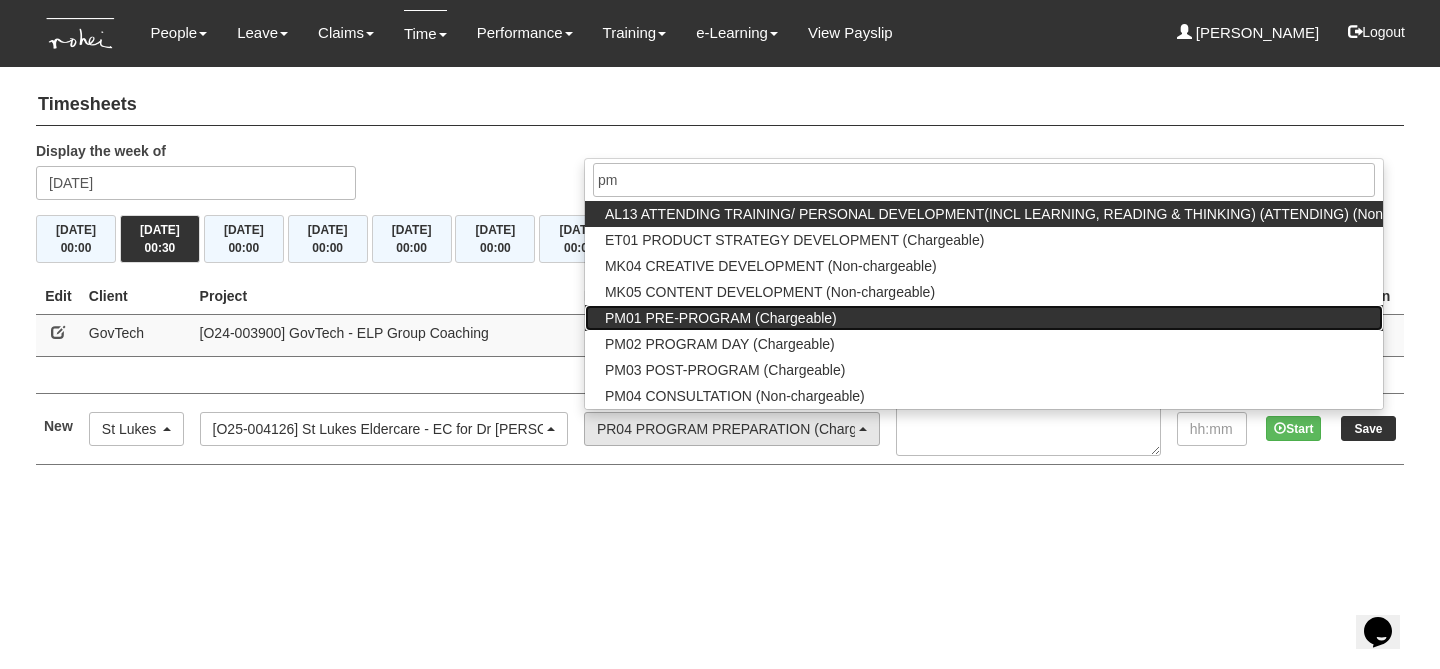 click on "PM01 PRE-PROGRAM (Chargeable)" at bounding box center (721, 318) 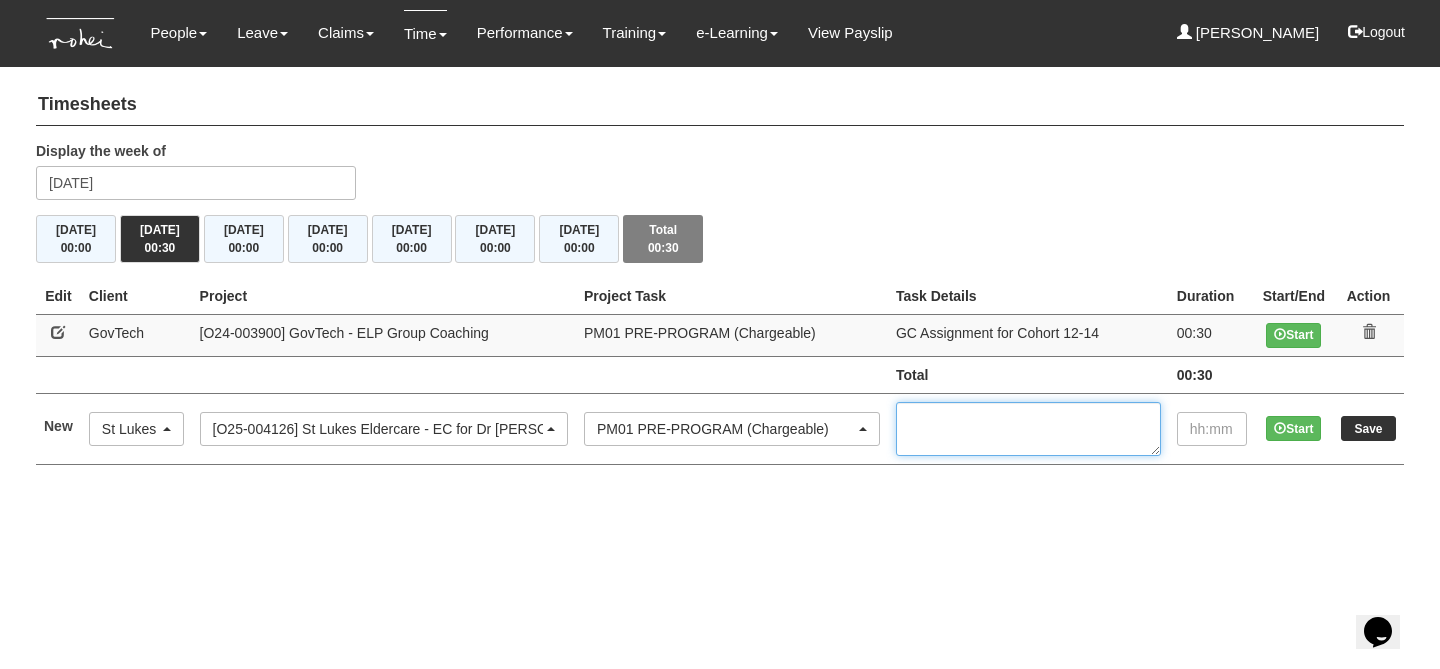 click at bounding box center [1028, 429] 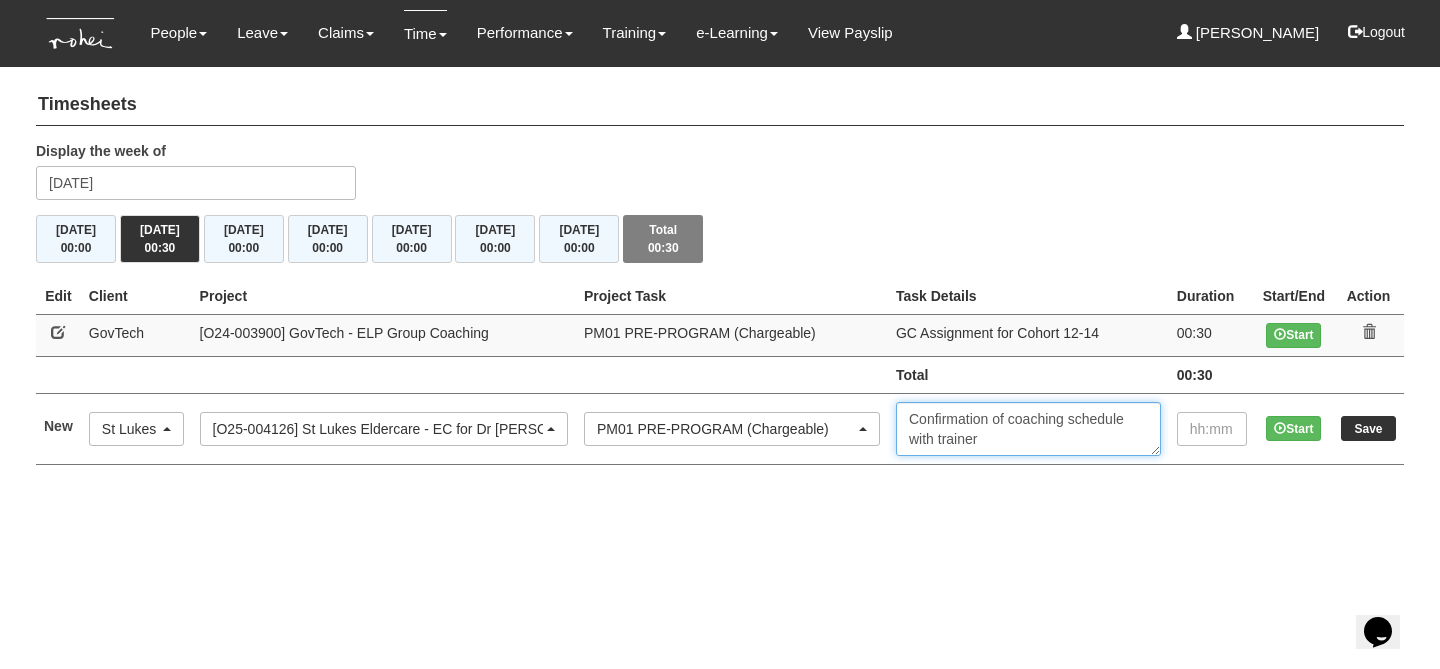 type on "Confirmation of coaching schedule with trainer" 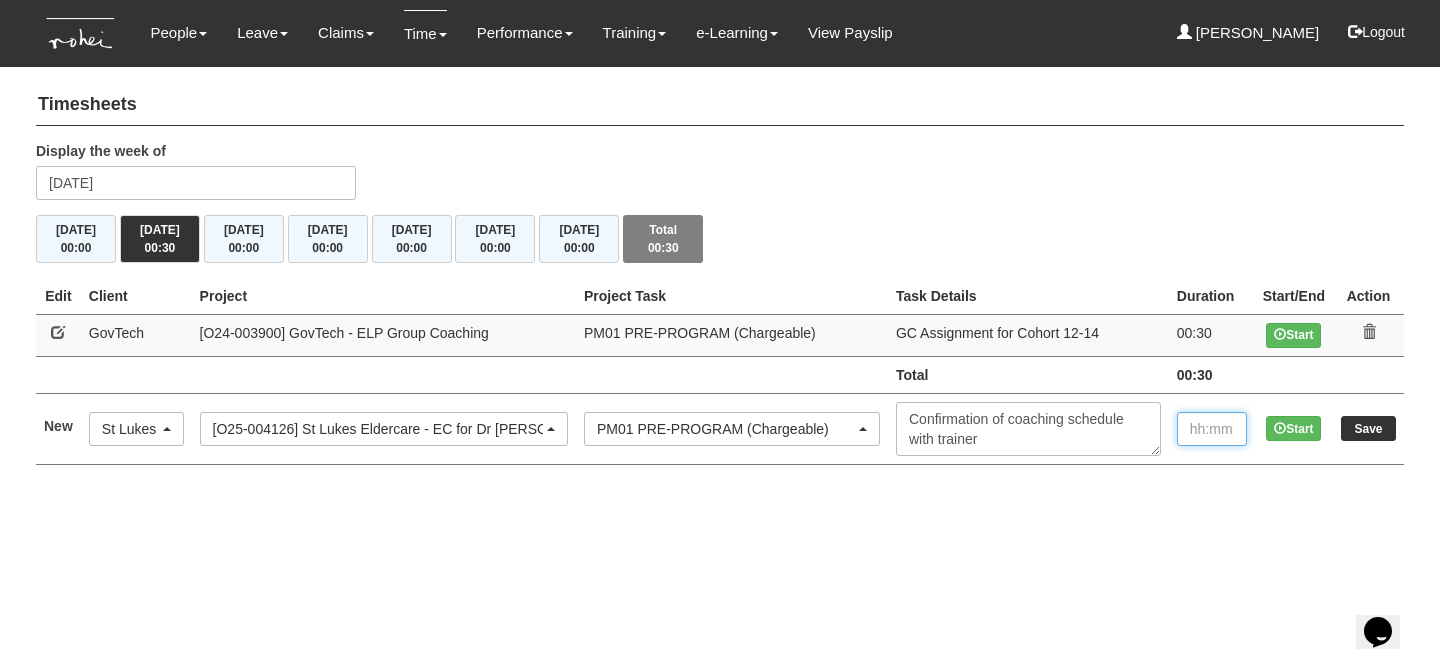 click at bounding box center [1212, 429] 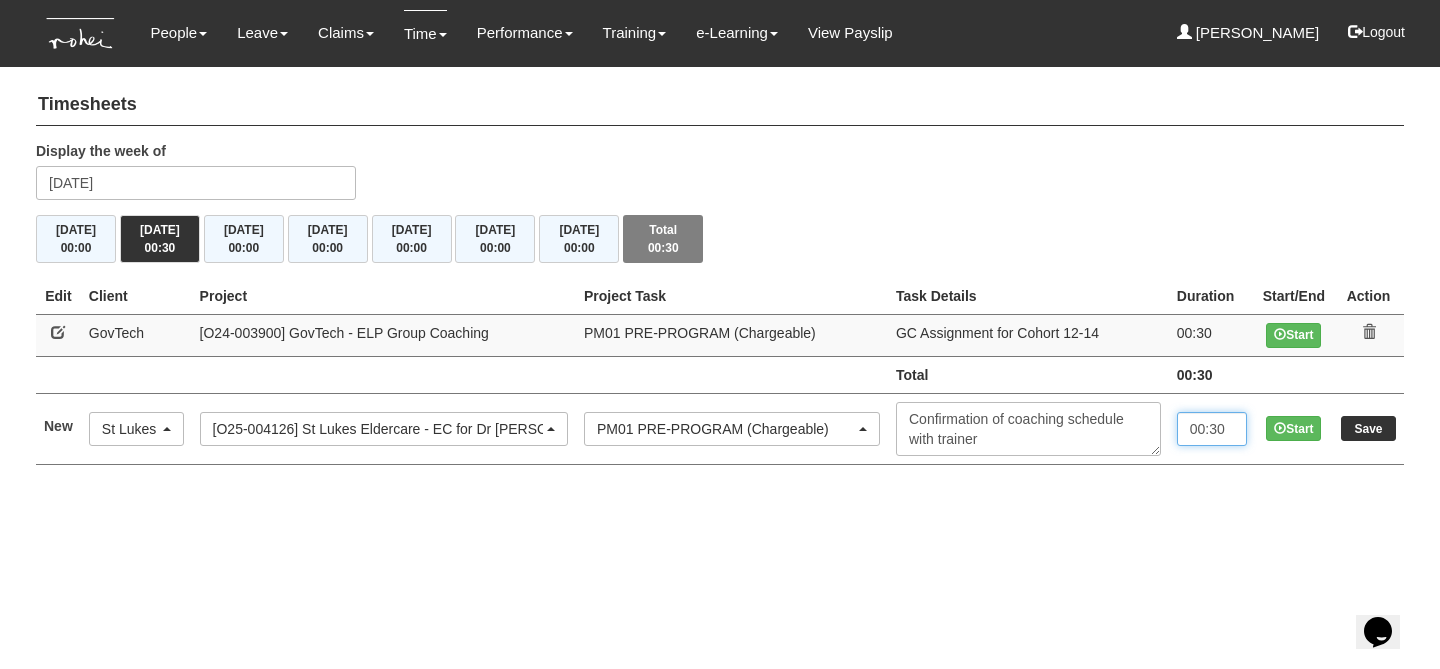 type on "00:30" 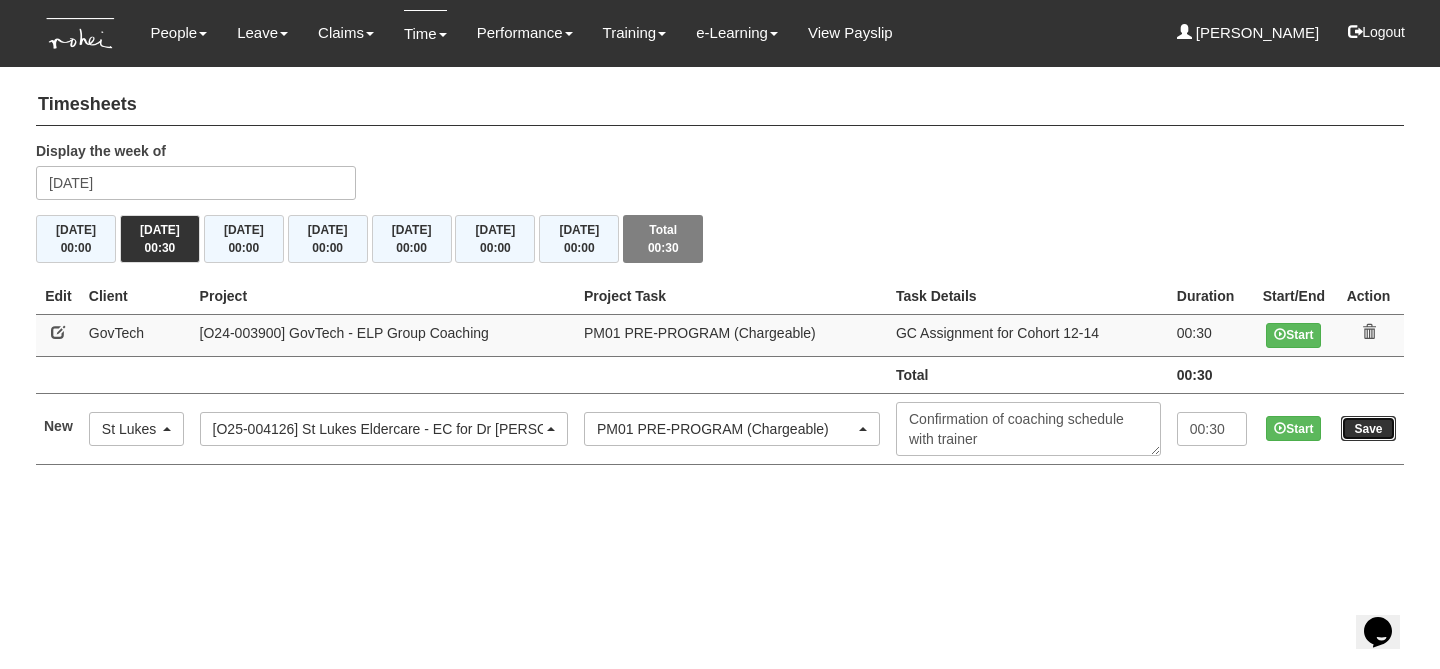click on "Save" at bounding box center (1368, 428) 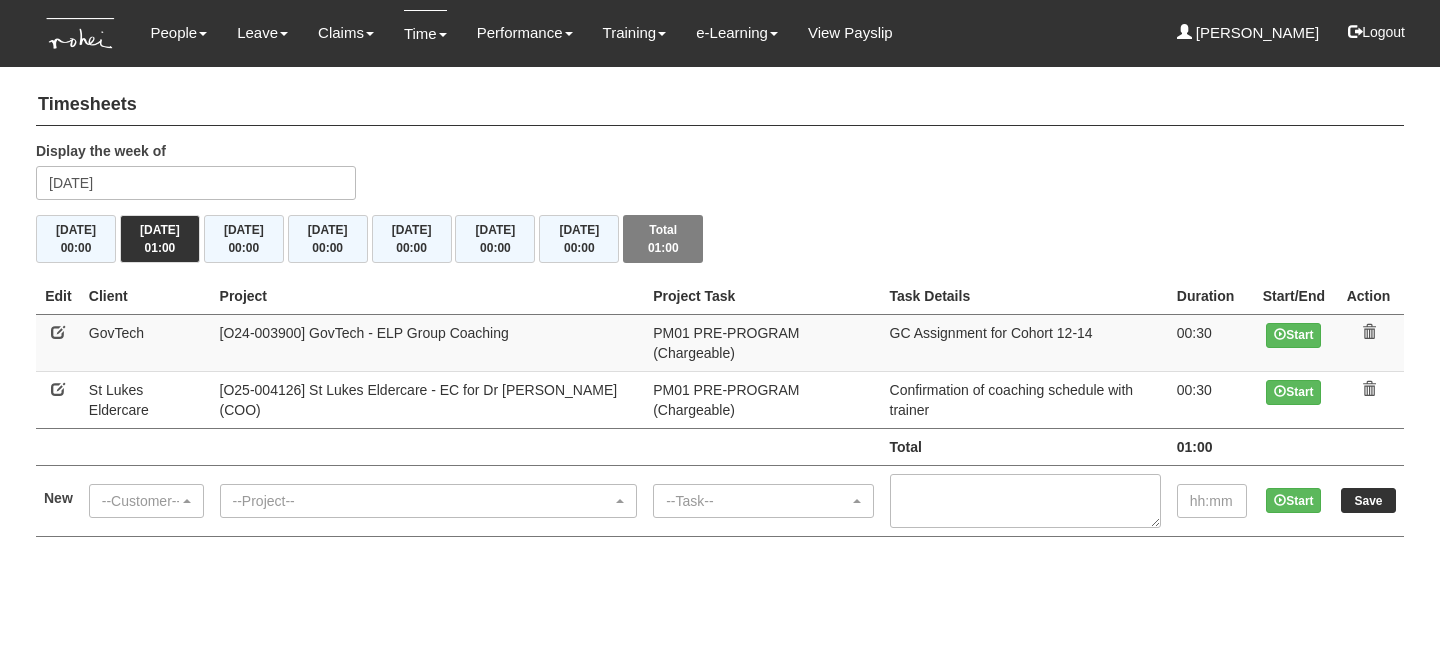 scroll, scrollTop: 0, scrollLeft: 0, axis: both 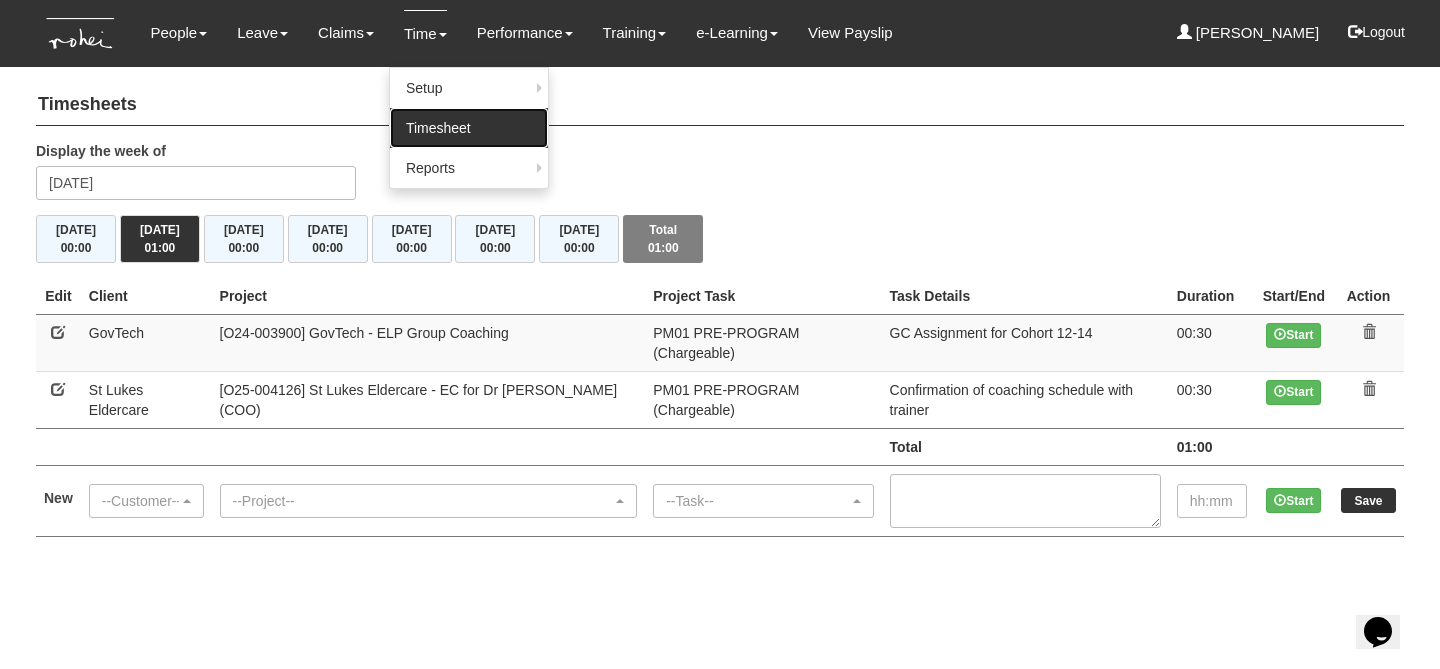click on "Timesheet" at bounding box center (469, 128) 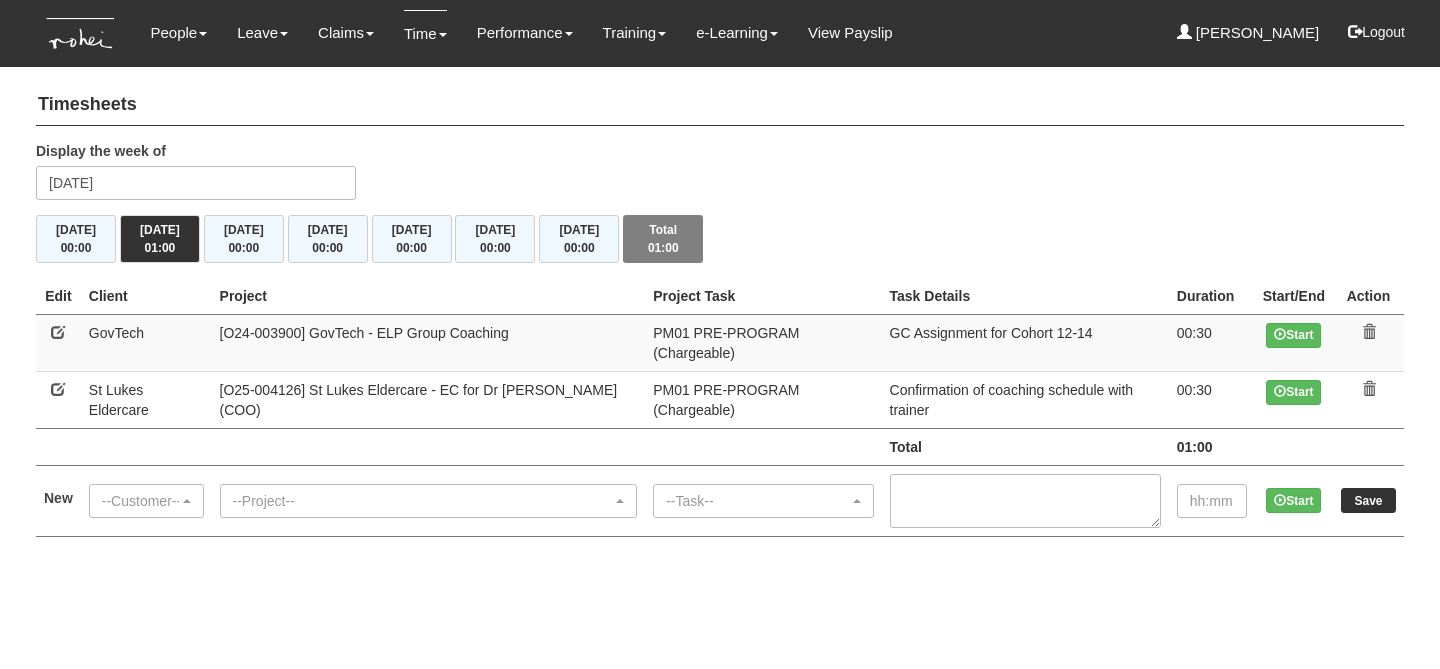 scroll, scrollTop: 0, scrollLeft: 0, axis: both 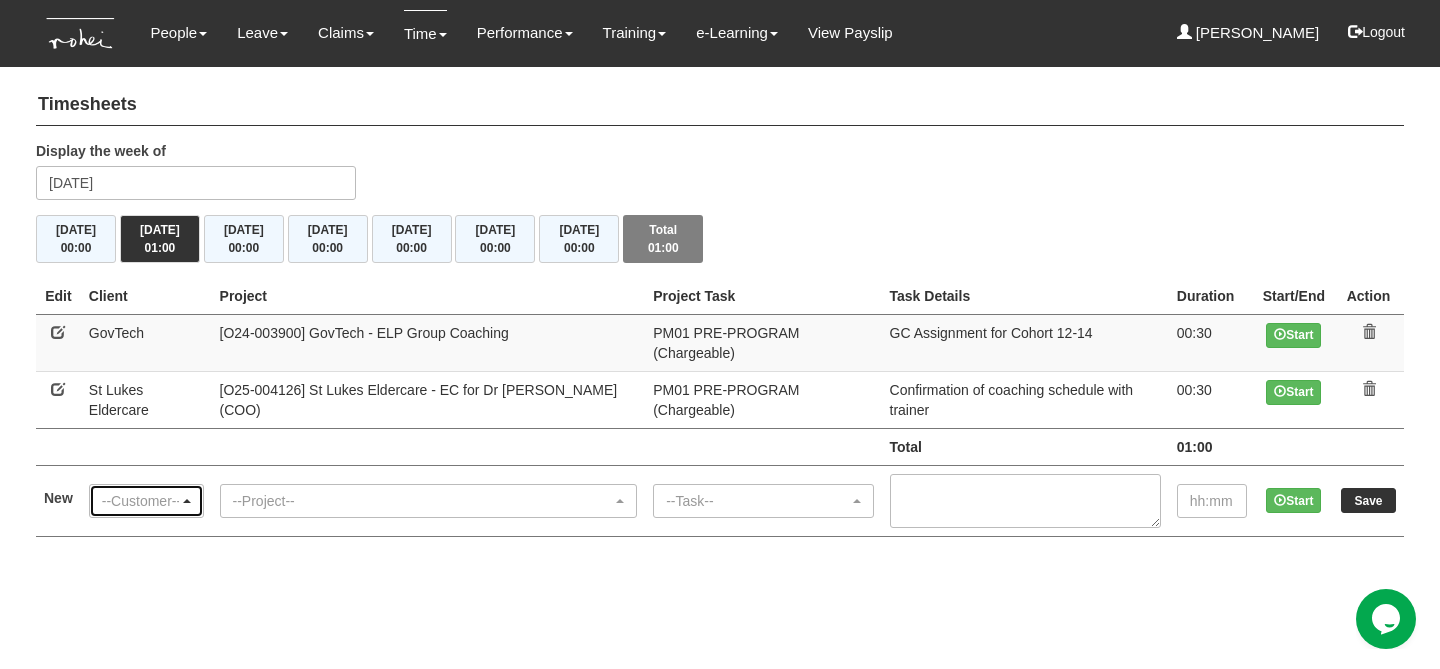 click on "--Customer--" at bounding box center [146, 501] 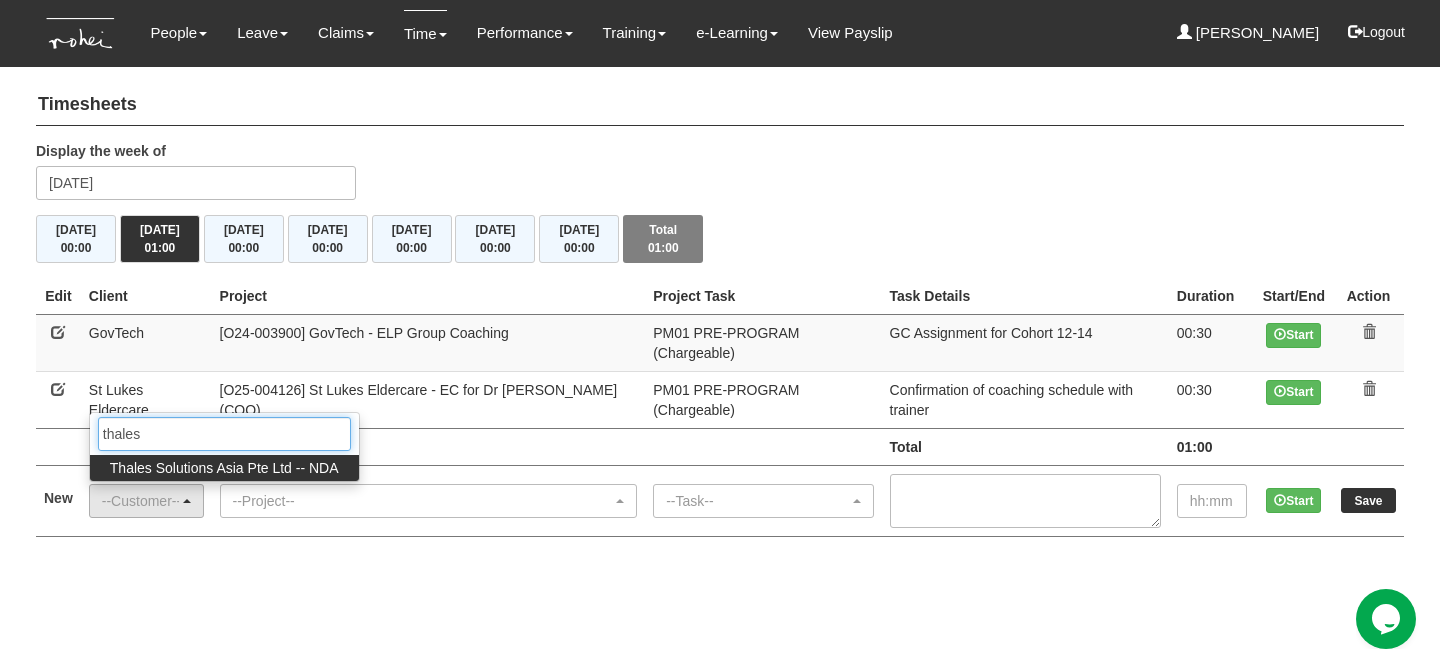 type on "thales" 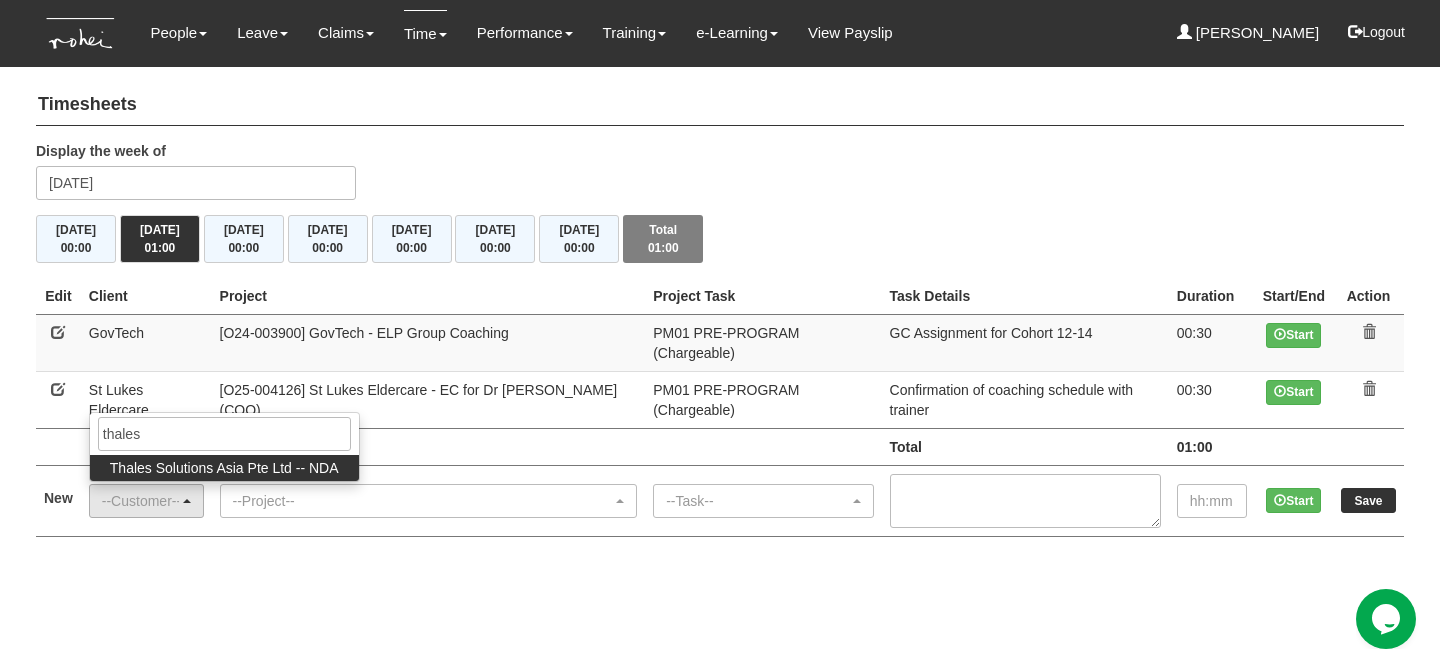 click on "Thales Solutions Asia Pte Ltd -- NDA" at bounding box center [224, 468] 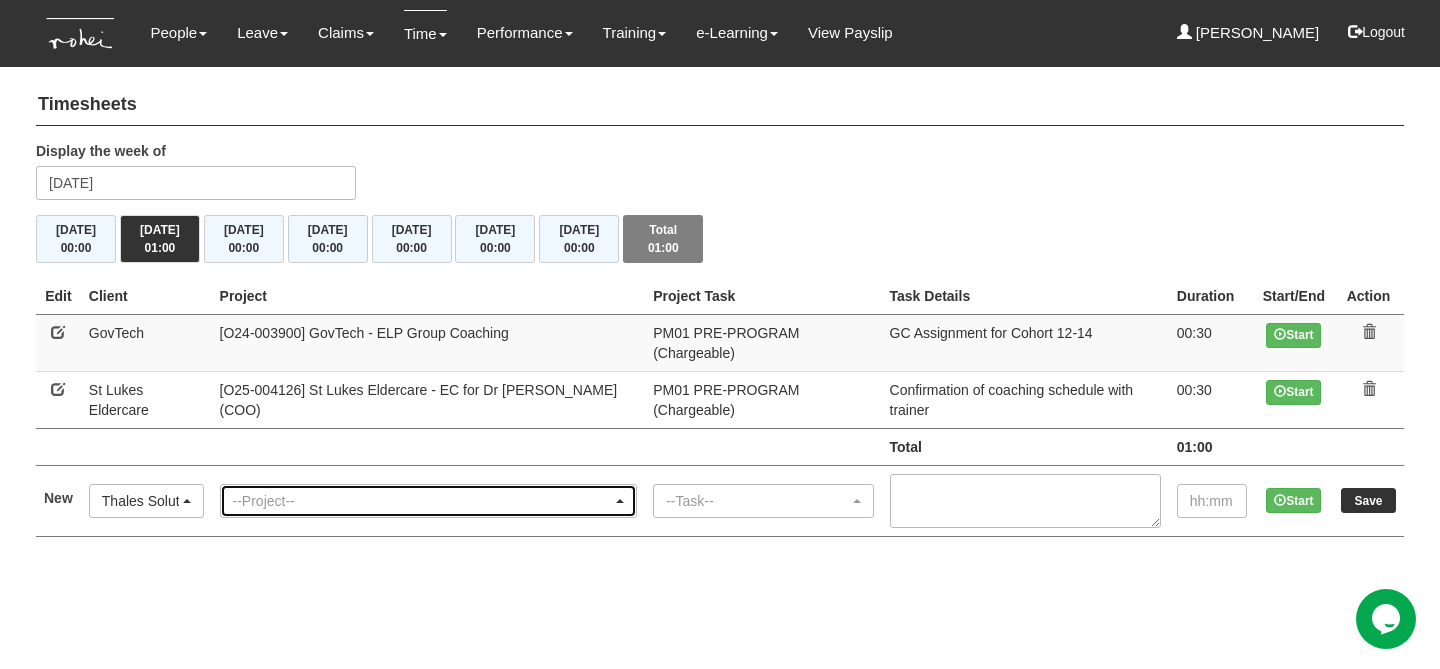click on "--Project--" at bounding box center (423, 501) 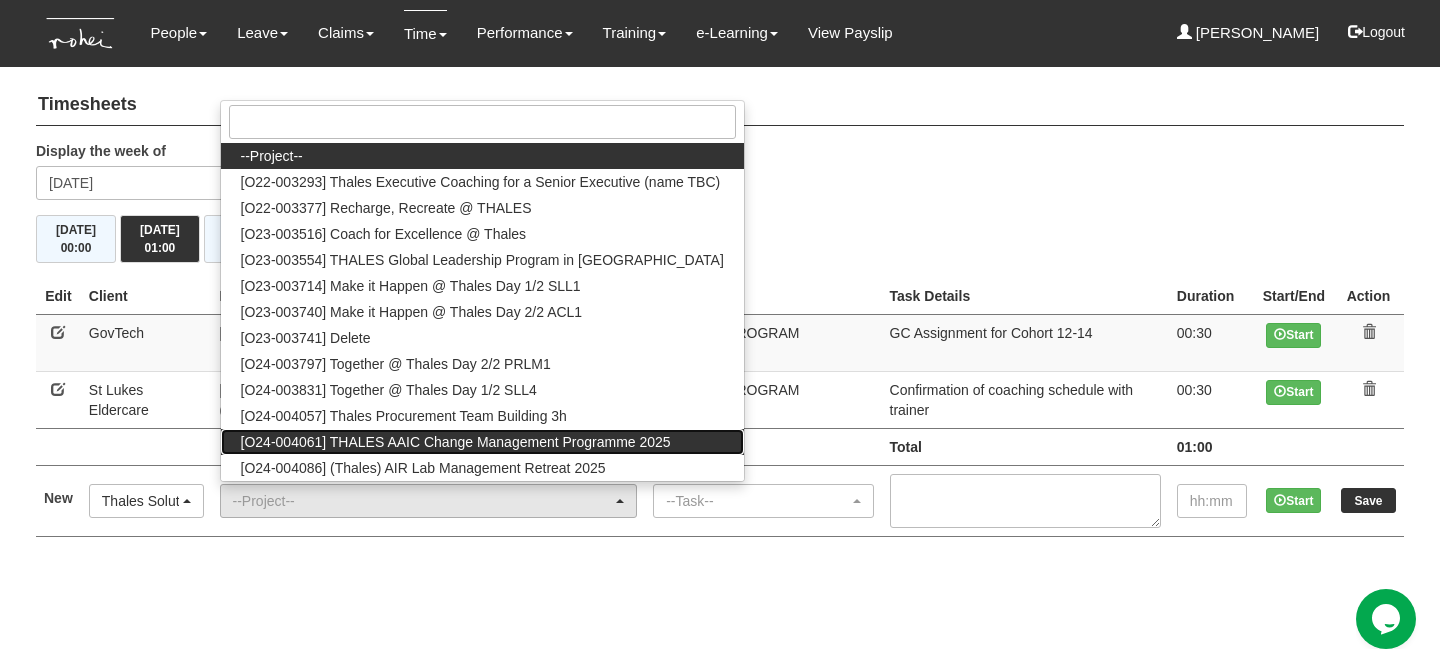 click on "[O24-004061] THALES AAIC Change Management Programme 2025" at bounding box center [456, 442] 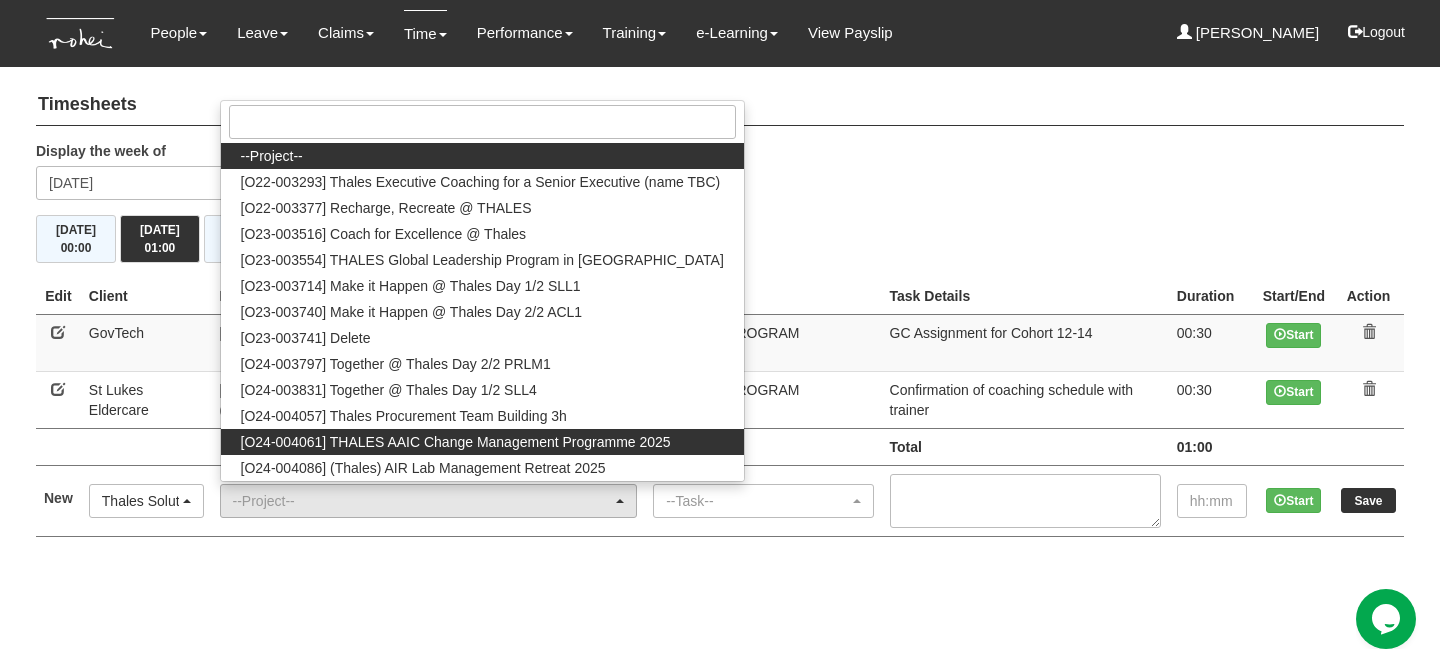 select on "2687" 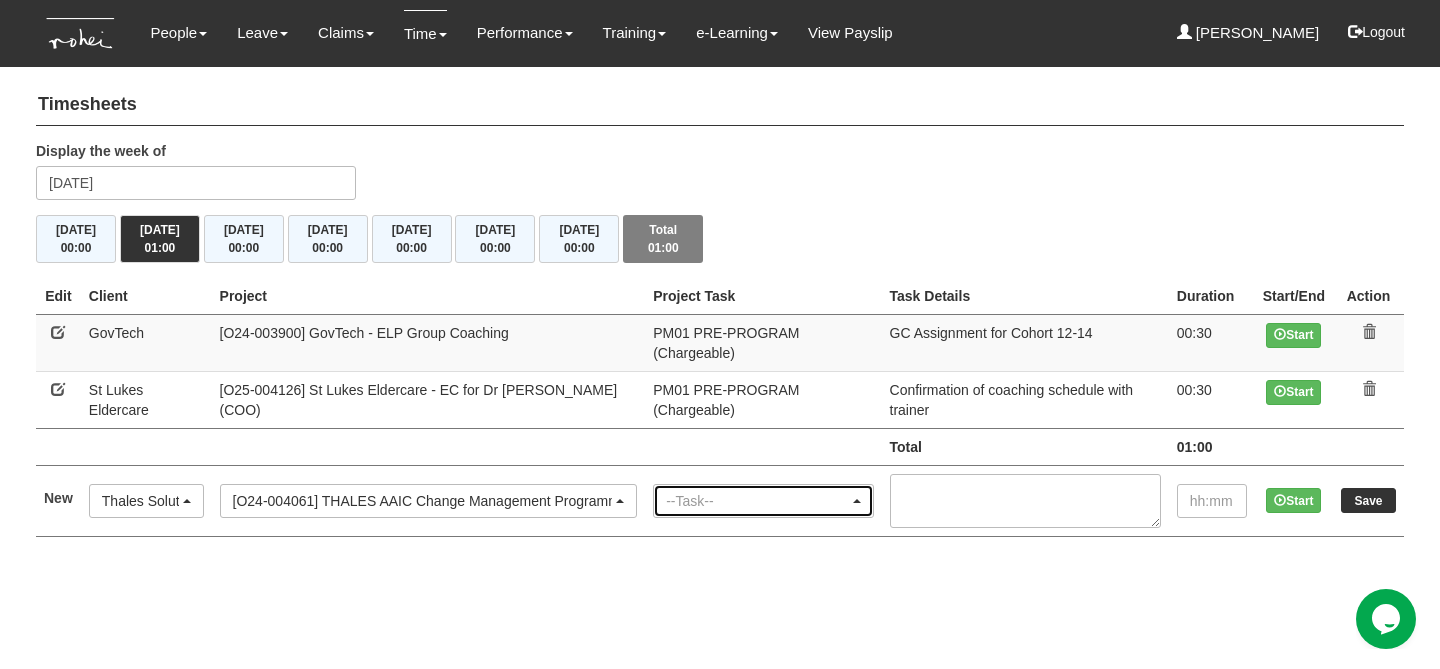 click on "--Task--" at bounding box center (757, 501) 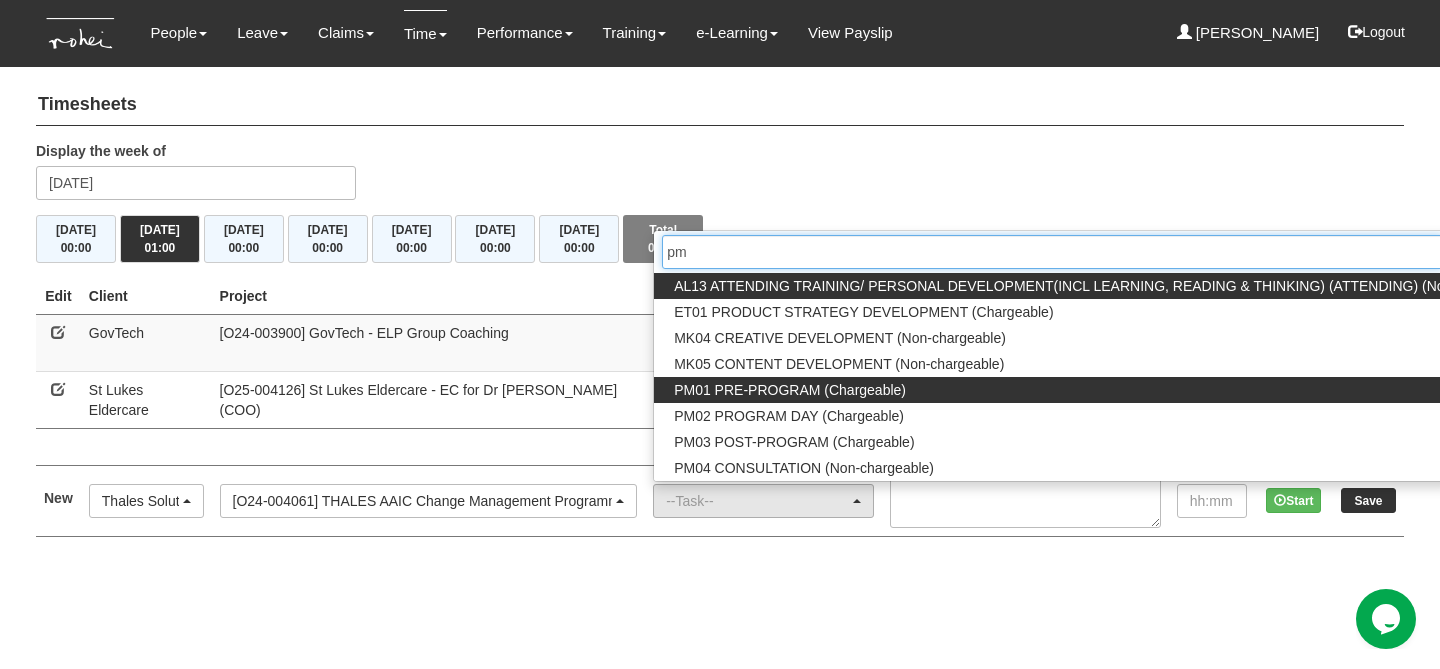 type on "pm" 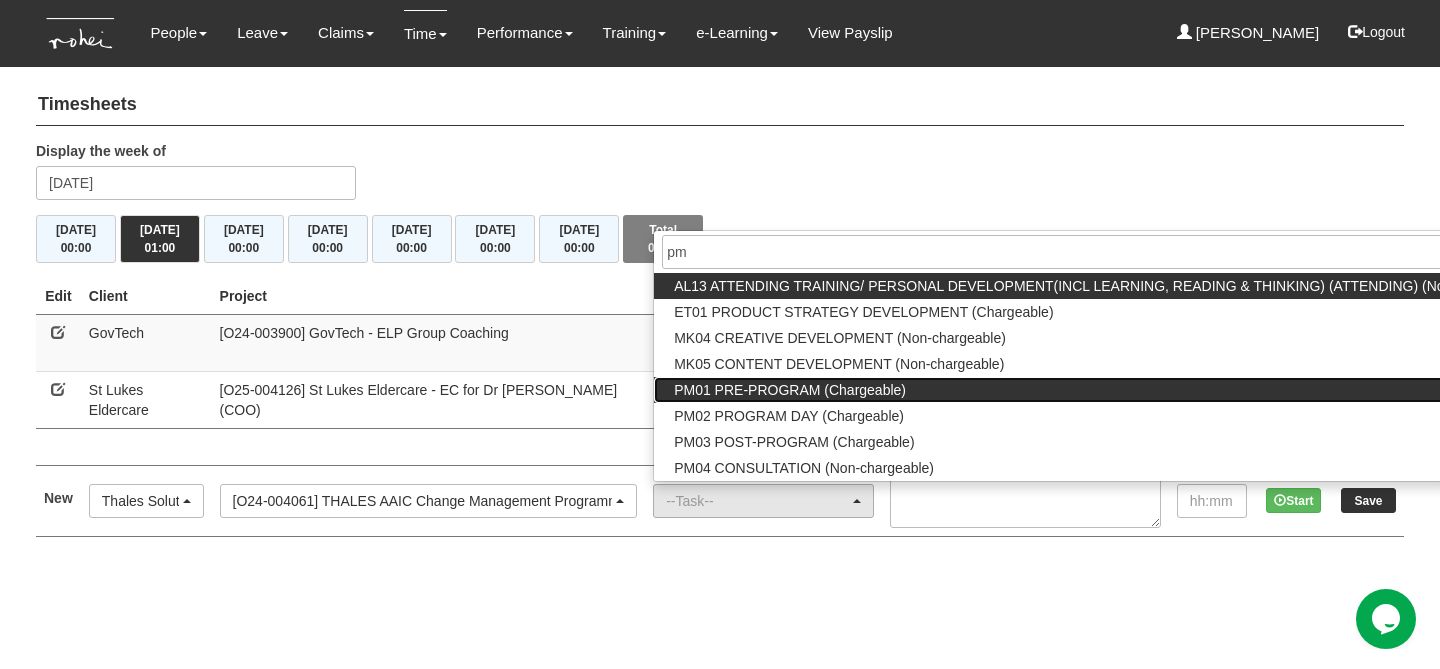 click on "PM01 PRE-PROGRAM (Chargeable)" at bounding box center (790, 390) 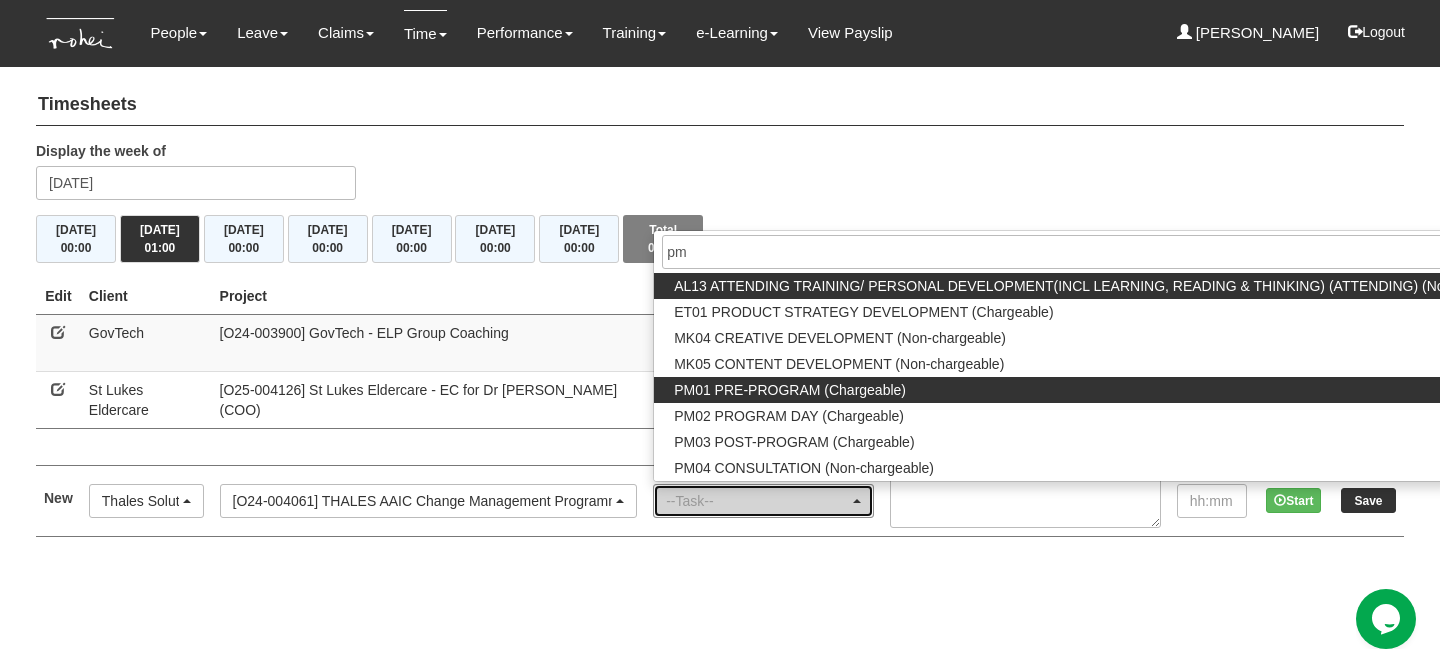 select on "162" 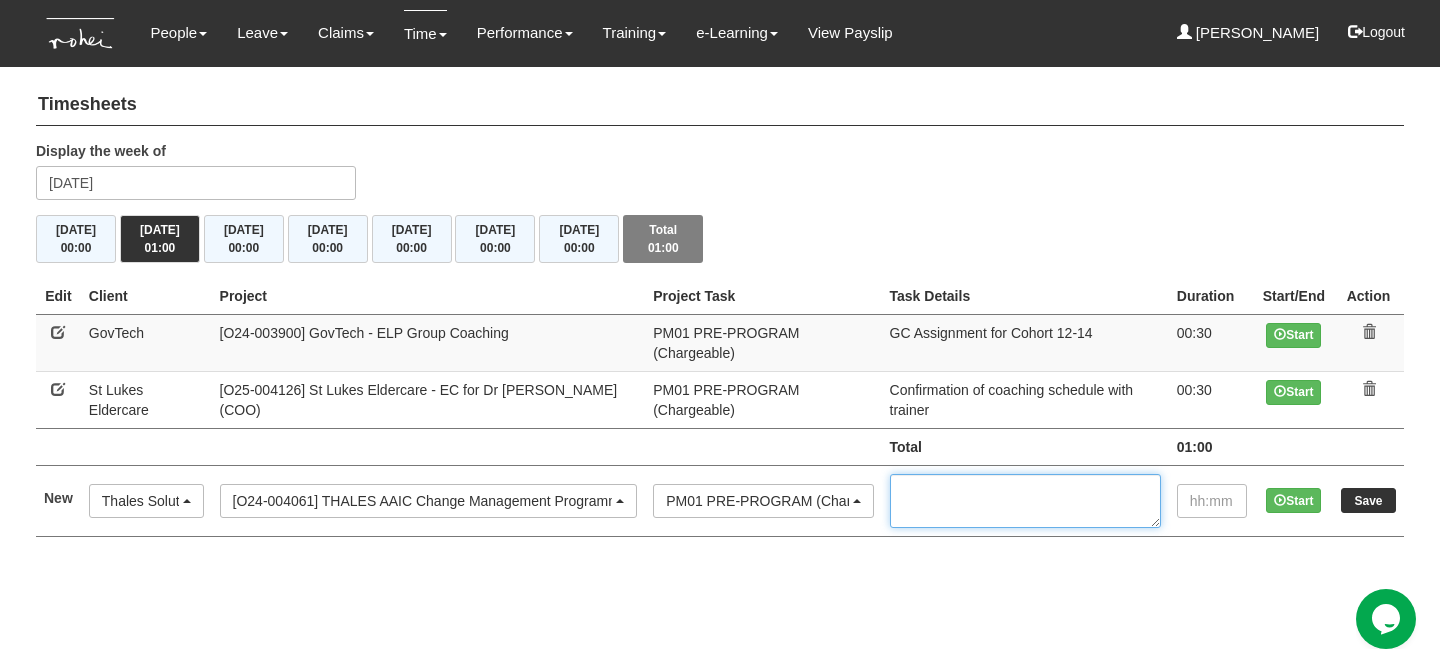 click at bounding box center (1025, 501) 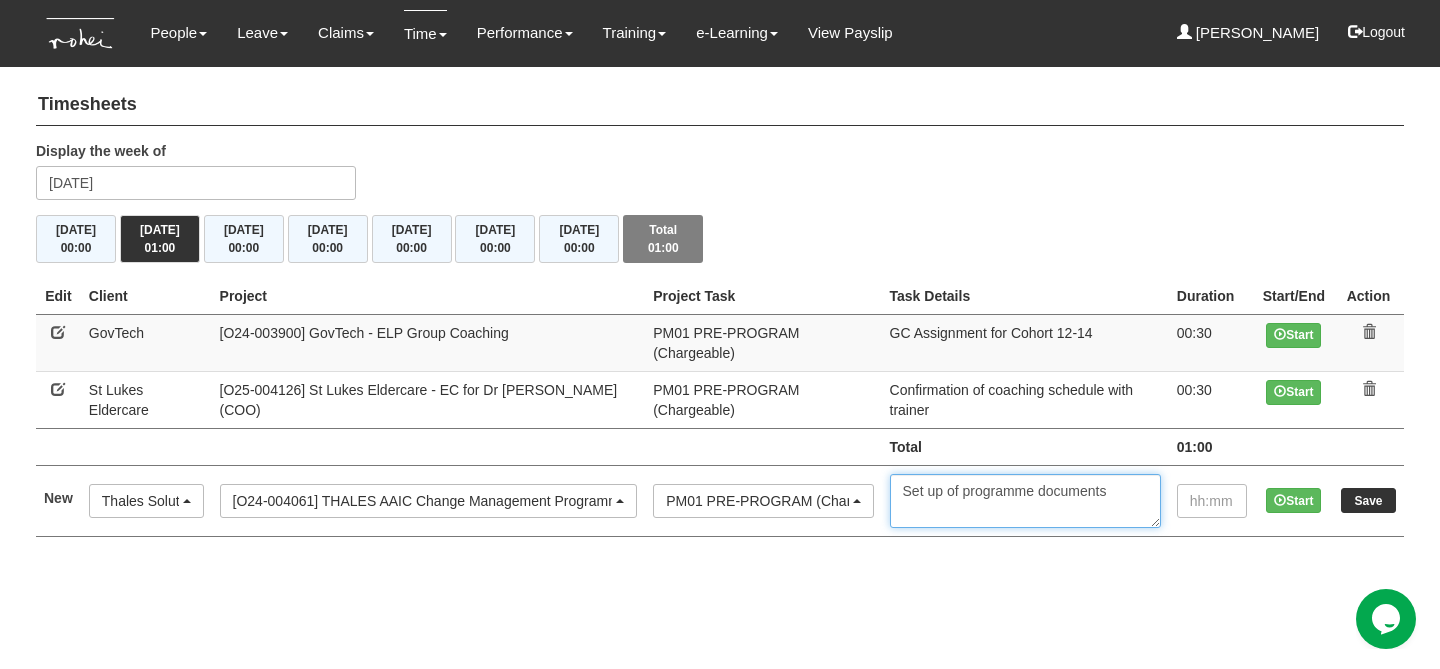 type on "Set up of programme documents" 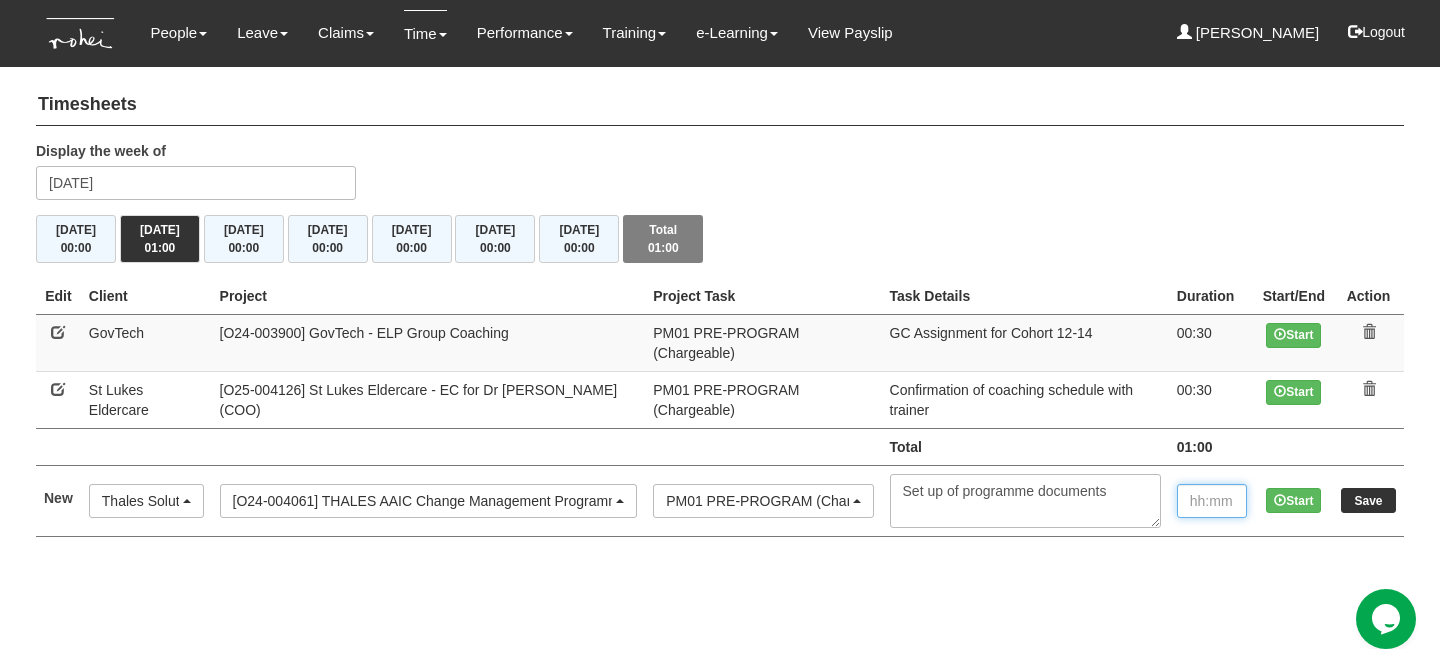 click at bounding box center [1212, 501] 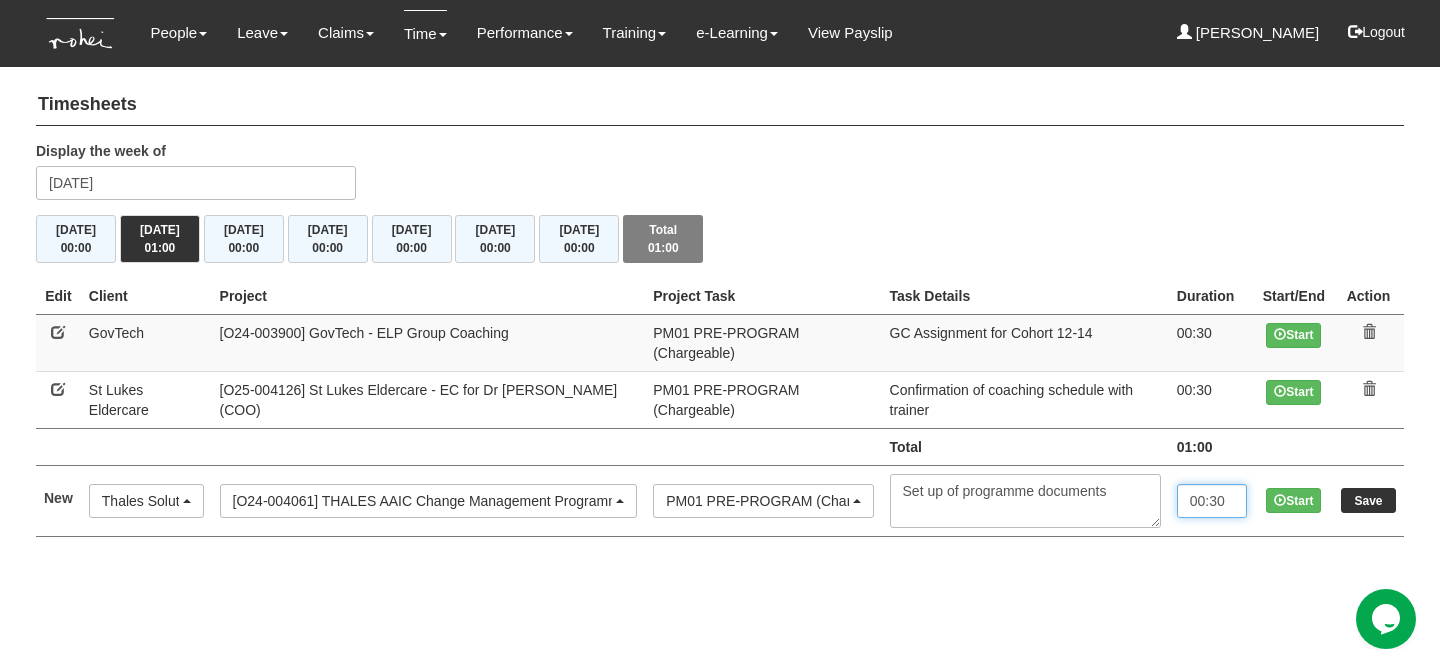 type on "00:30" 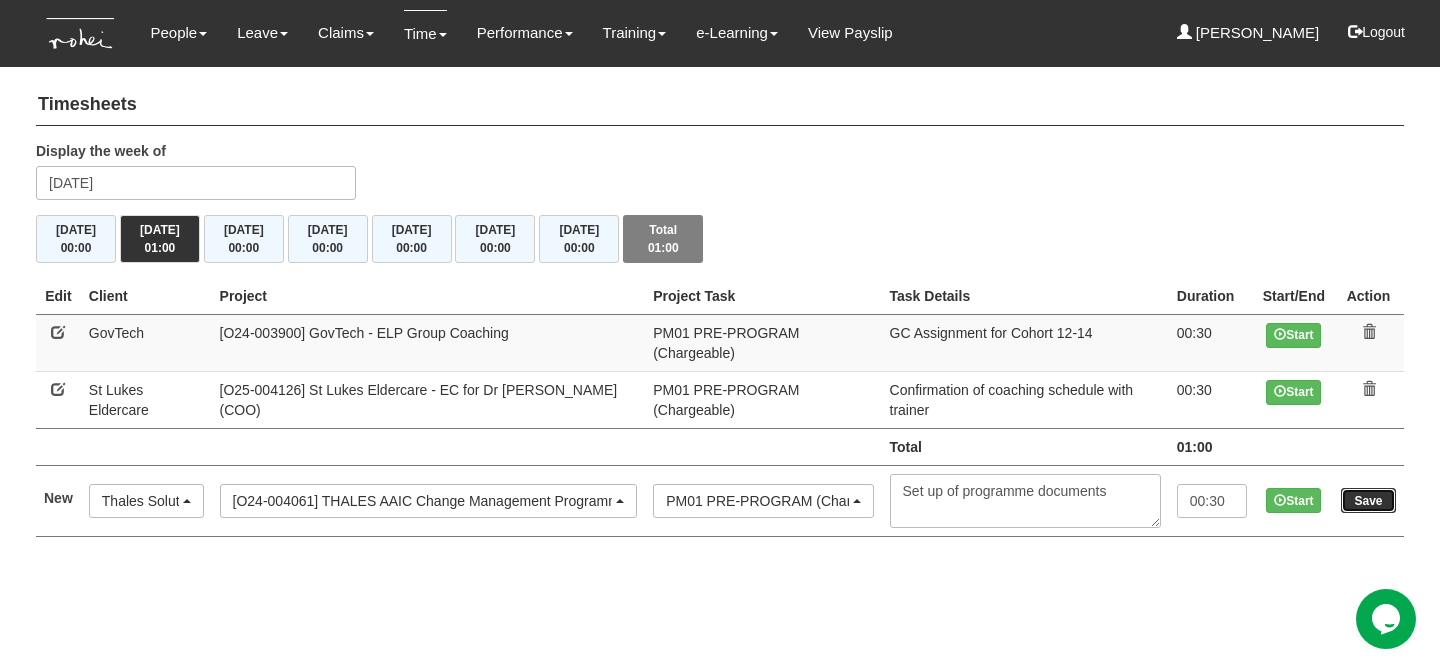 click on "Save" at bounding box center (1368, 500) 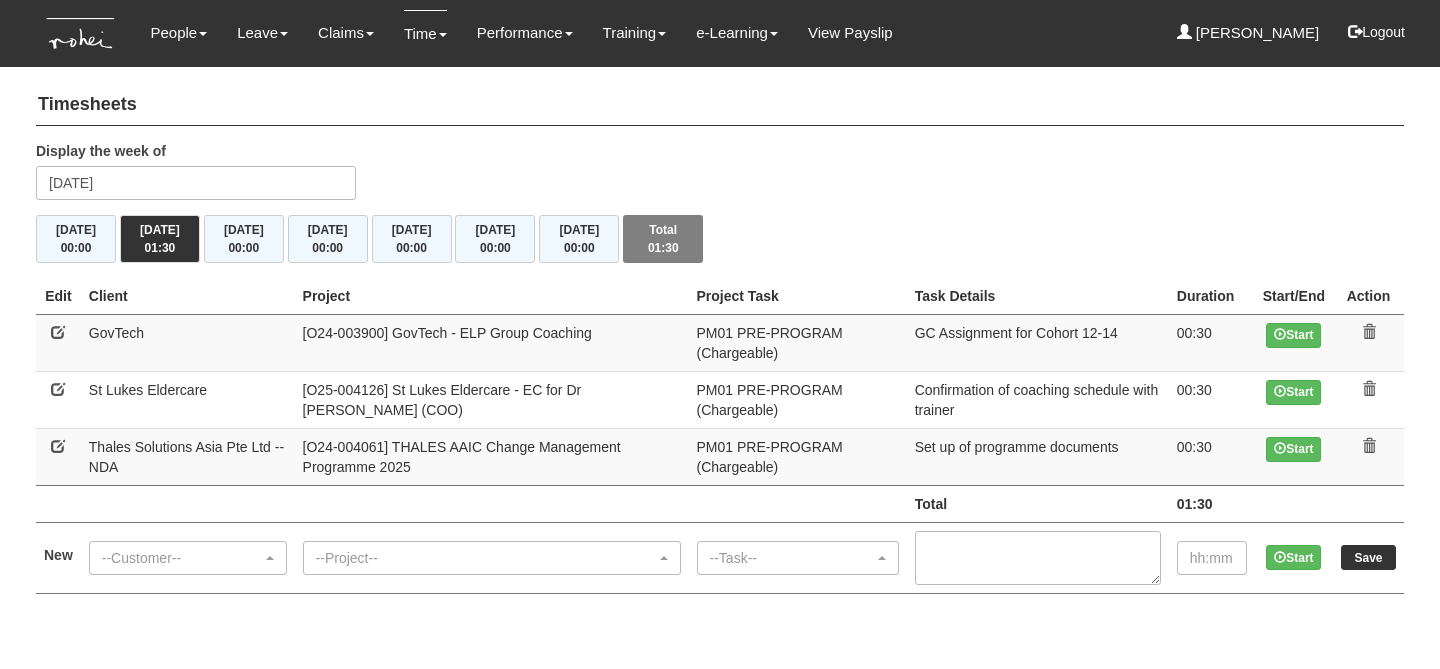 scroll, scrollTop: 0, scrollLeft: 0, axis: both 